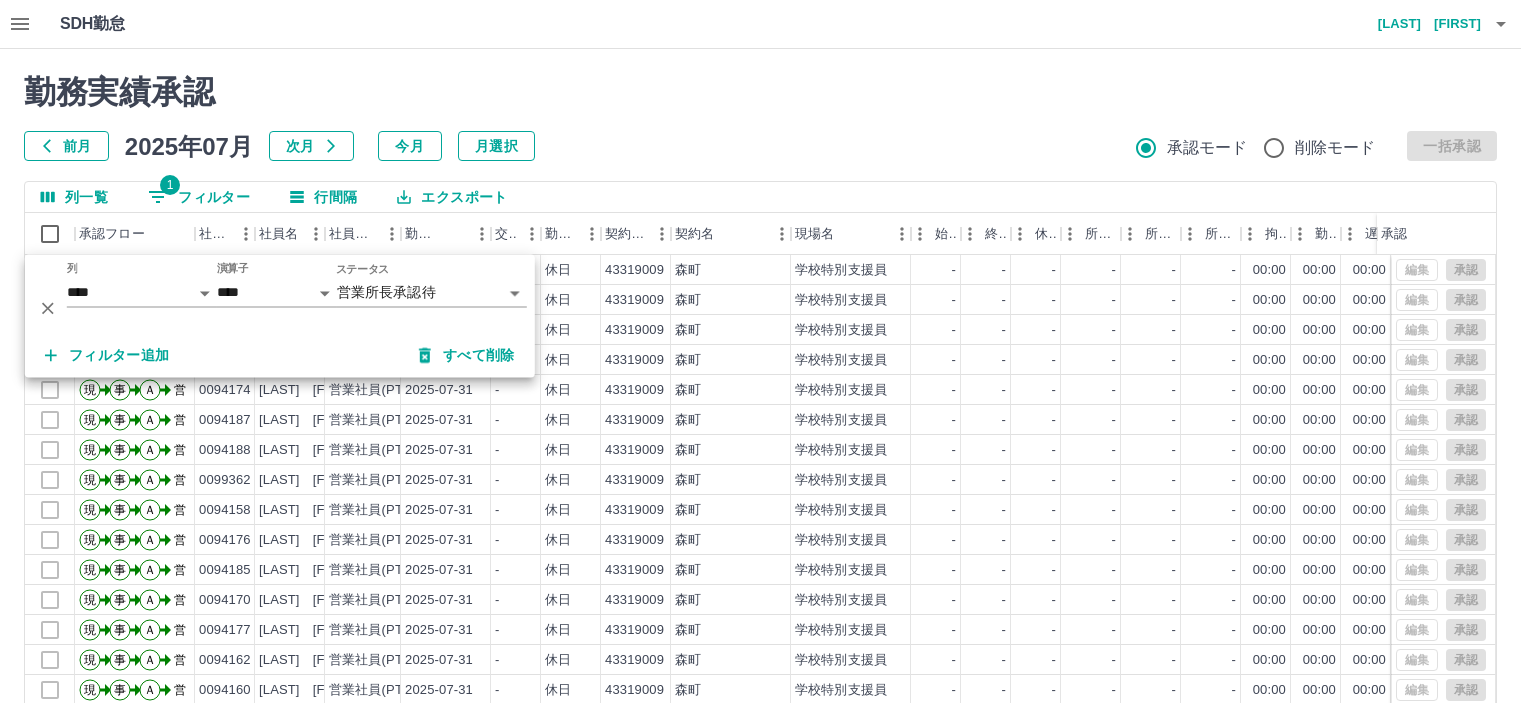 select on "**********" 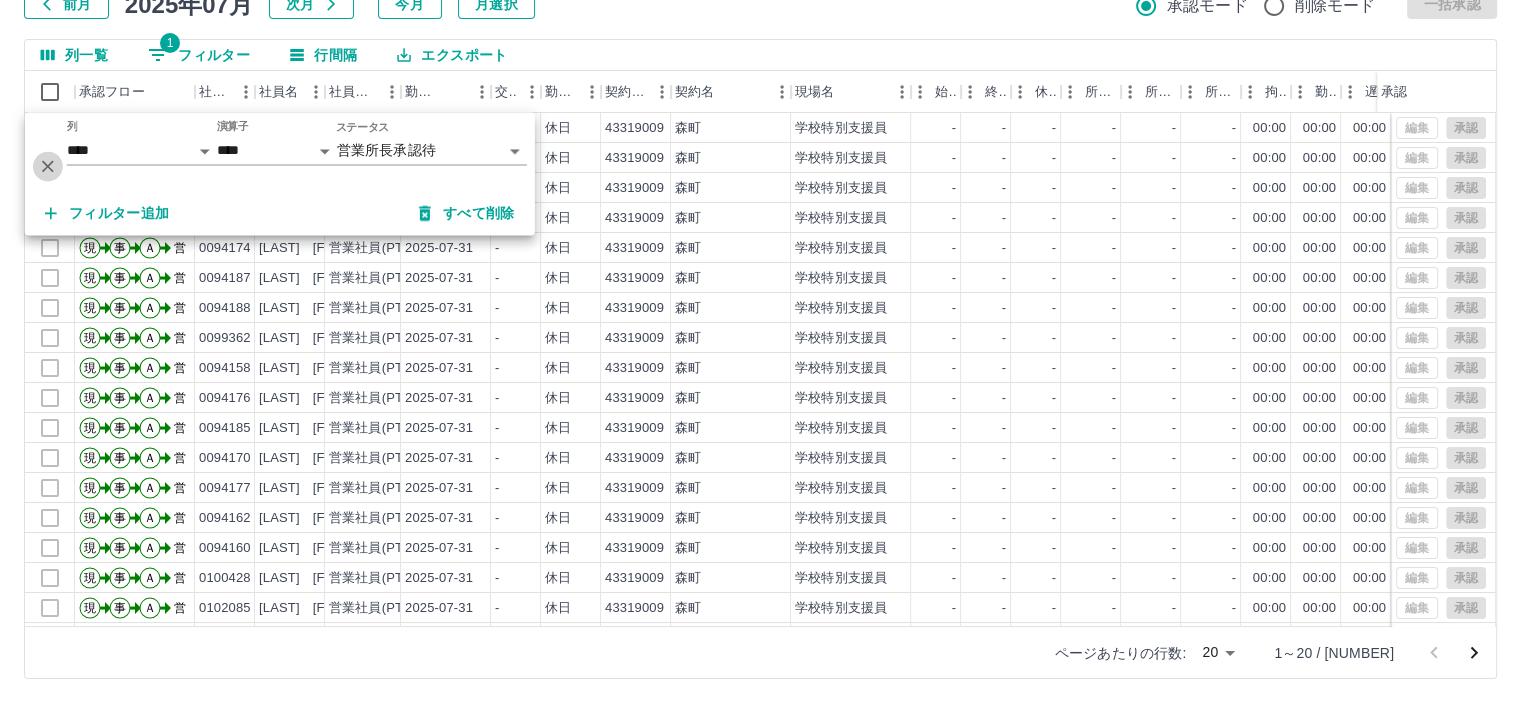 click 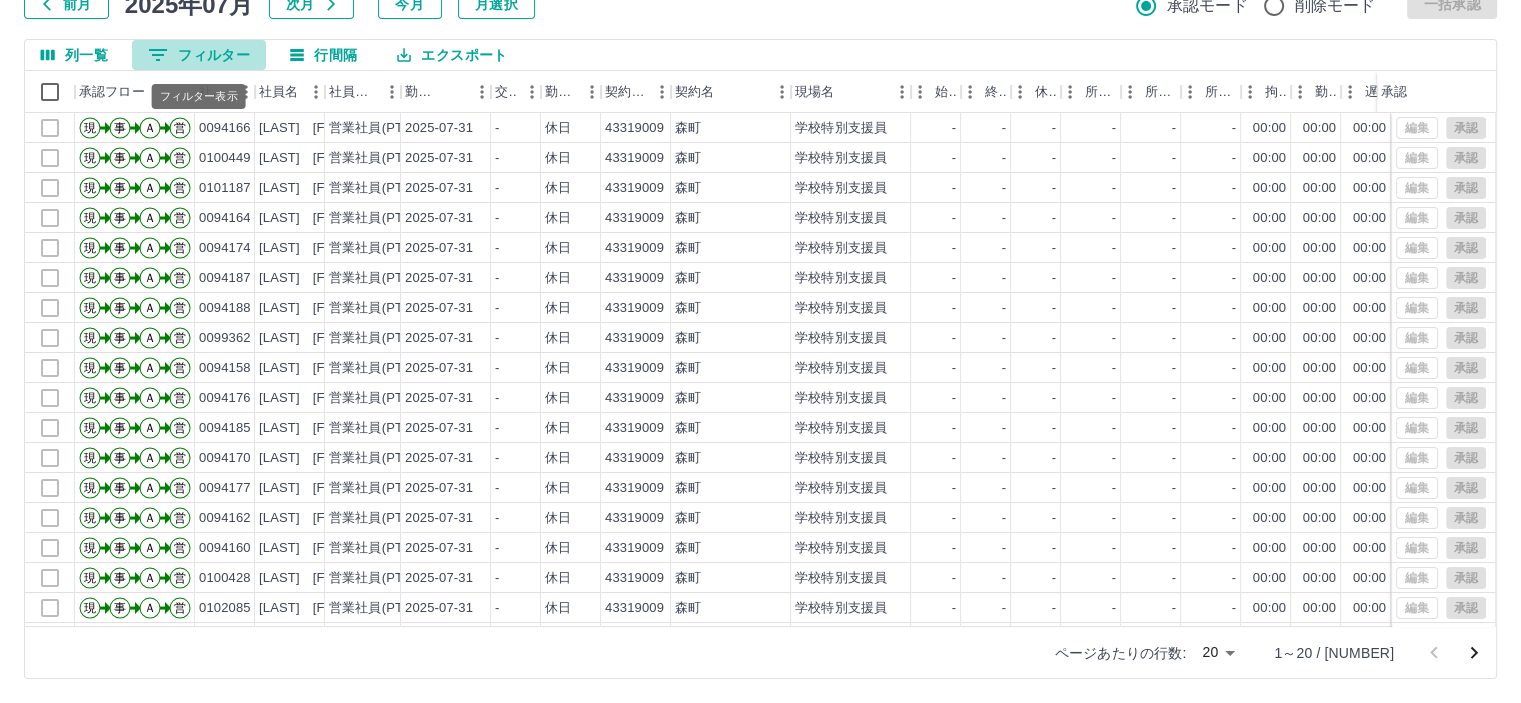 click 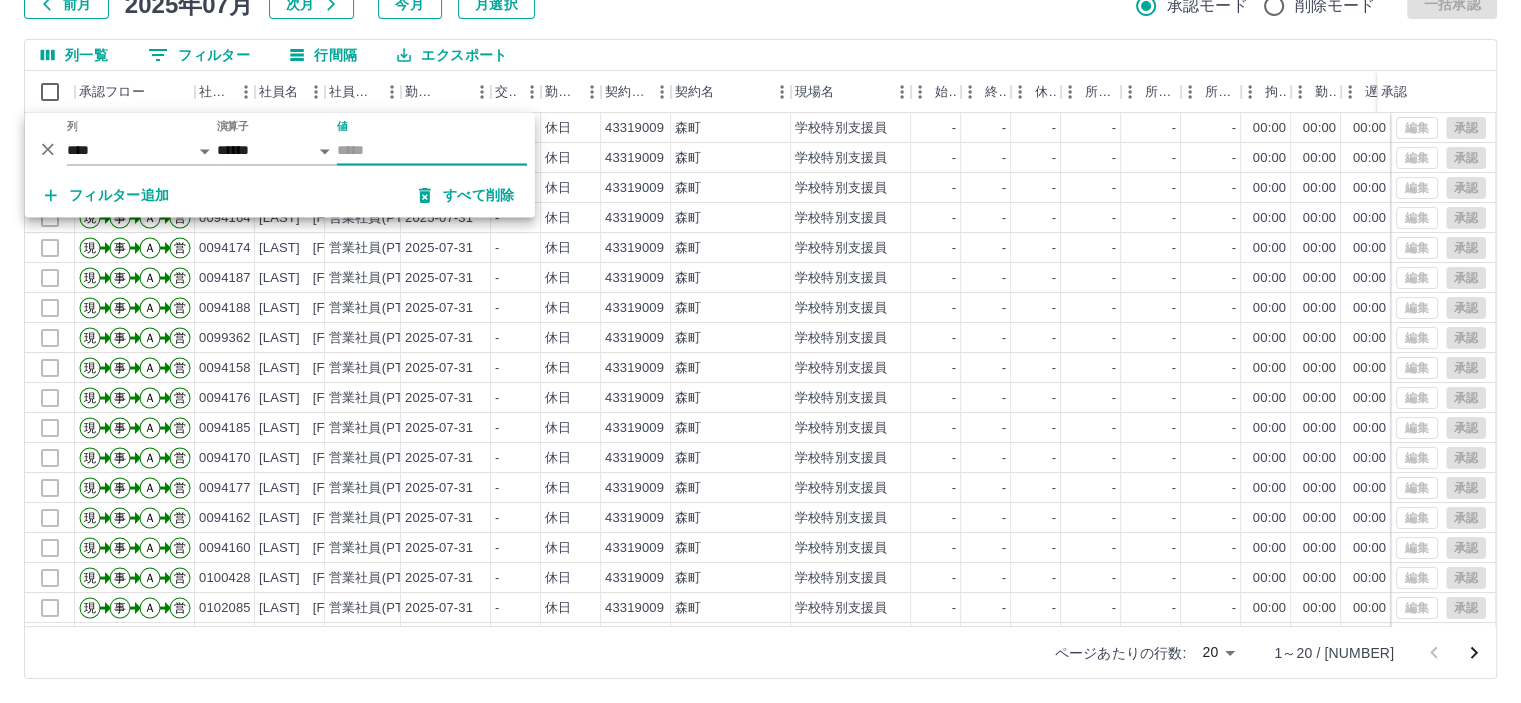 scroll, scrollTop: 0, scrollLeft: 0, axis: both 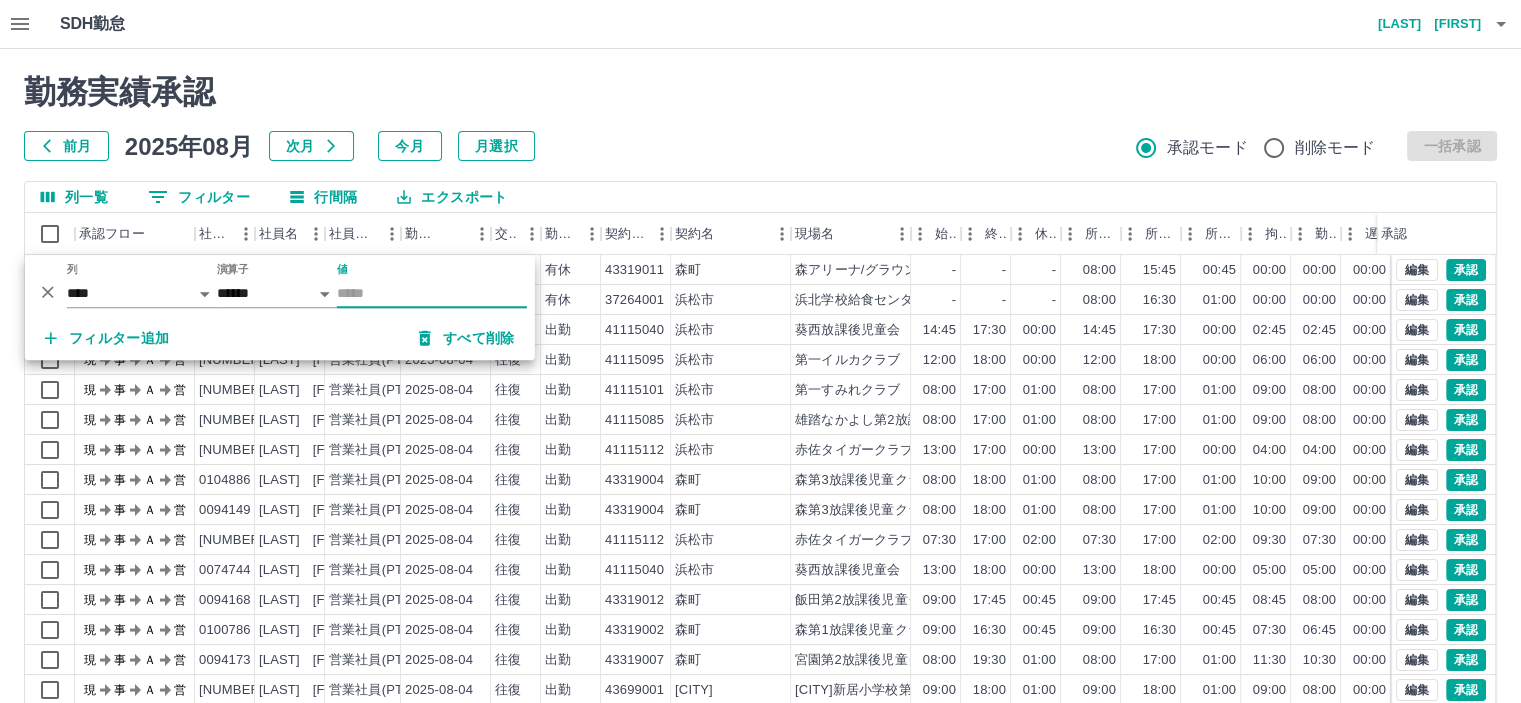 click on "すべて削除" at bounding box center [467, 338] 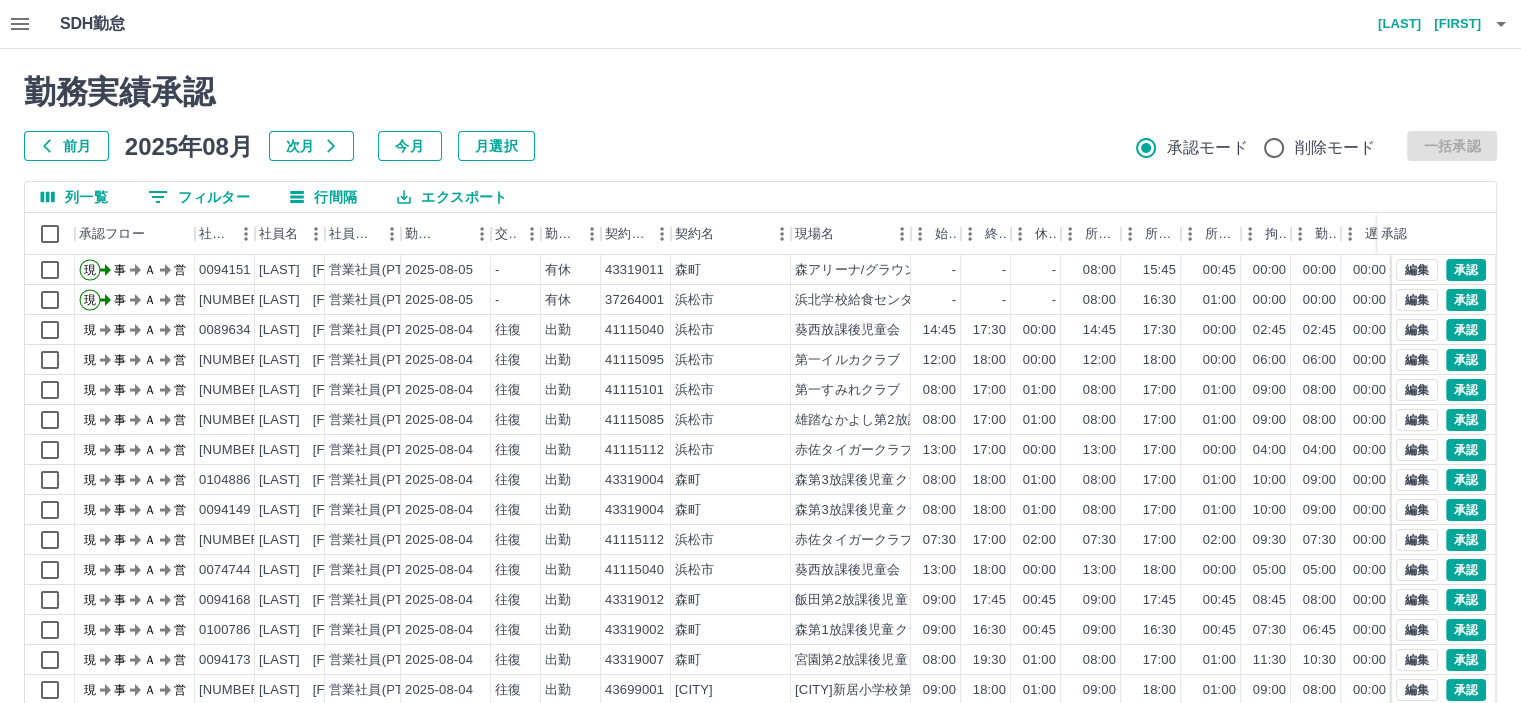click on "前月" at bounding box center (66, 146) 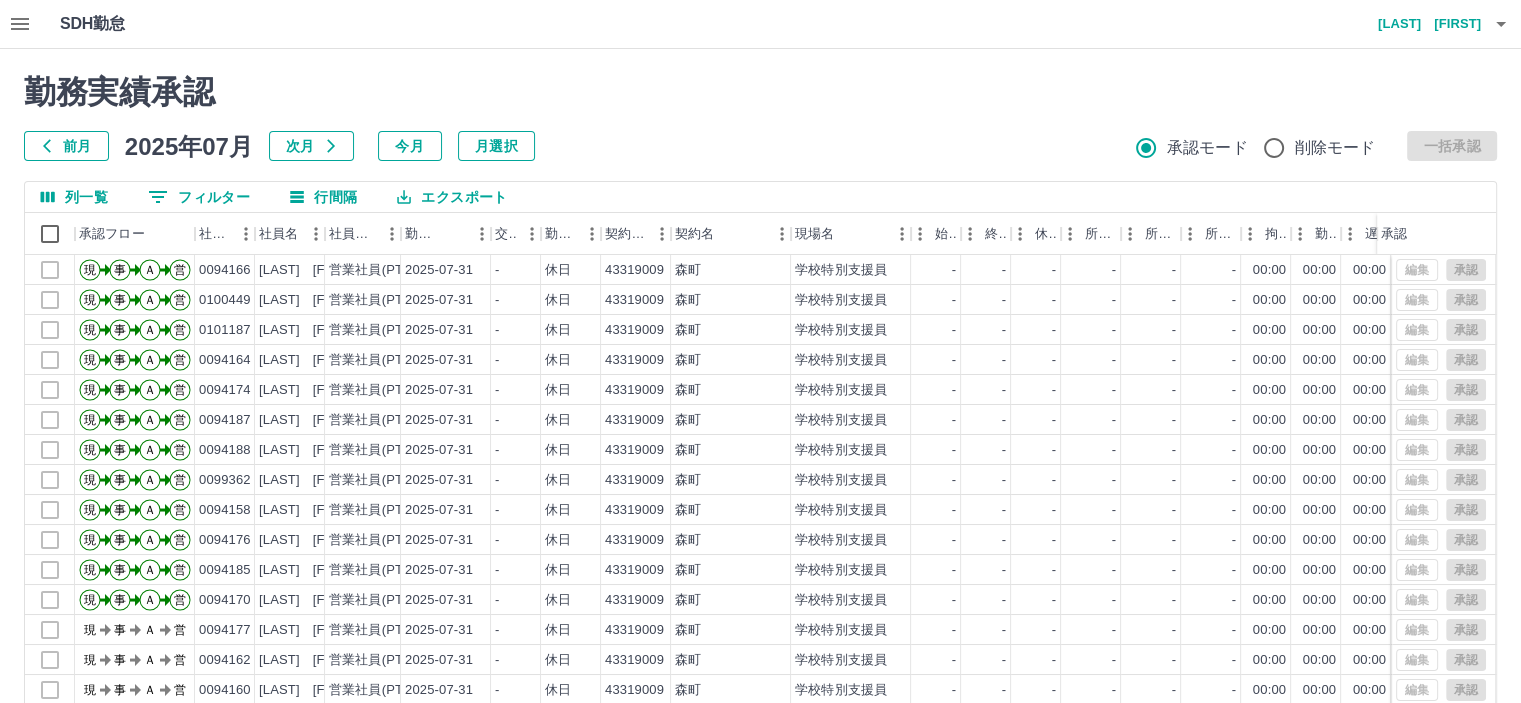 click 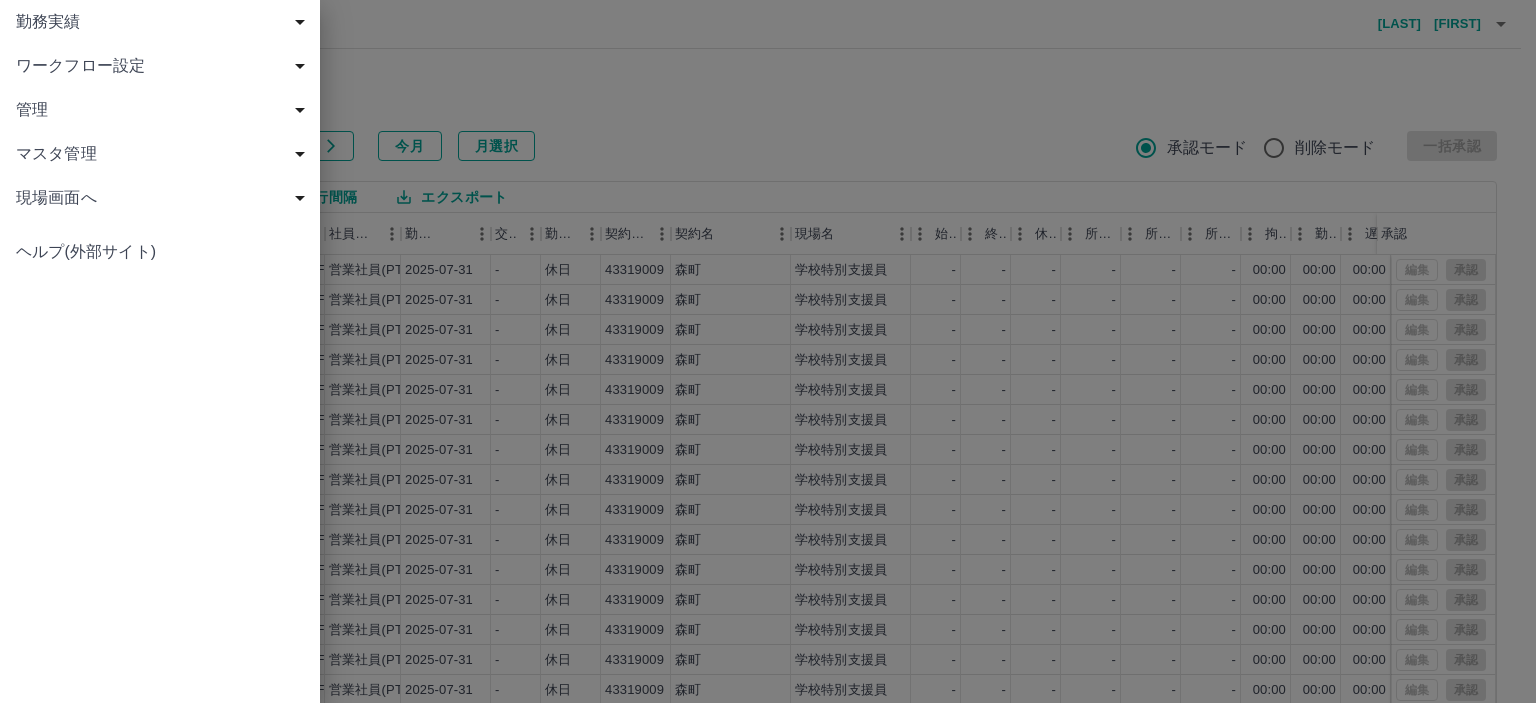 click on "勤務実績" at bounding box center [160, 22] 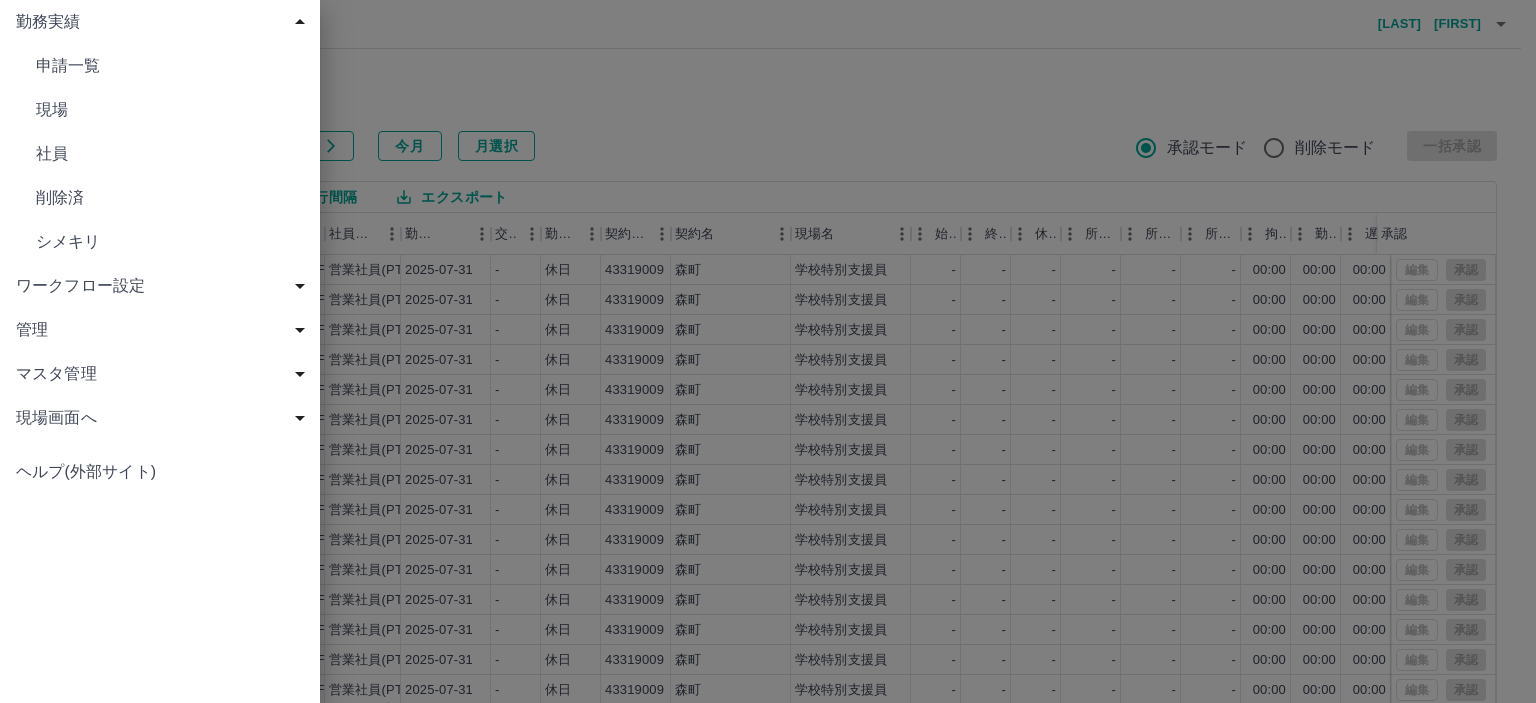 click on "社員" at bounding box center (170, 154) 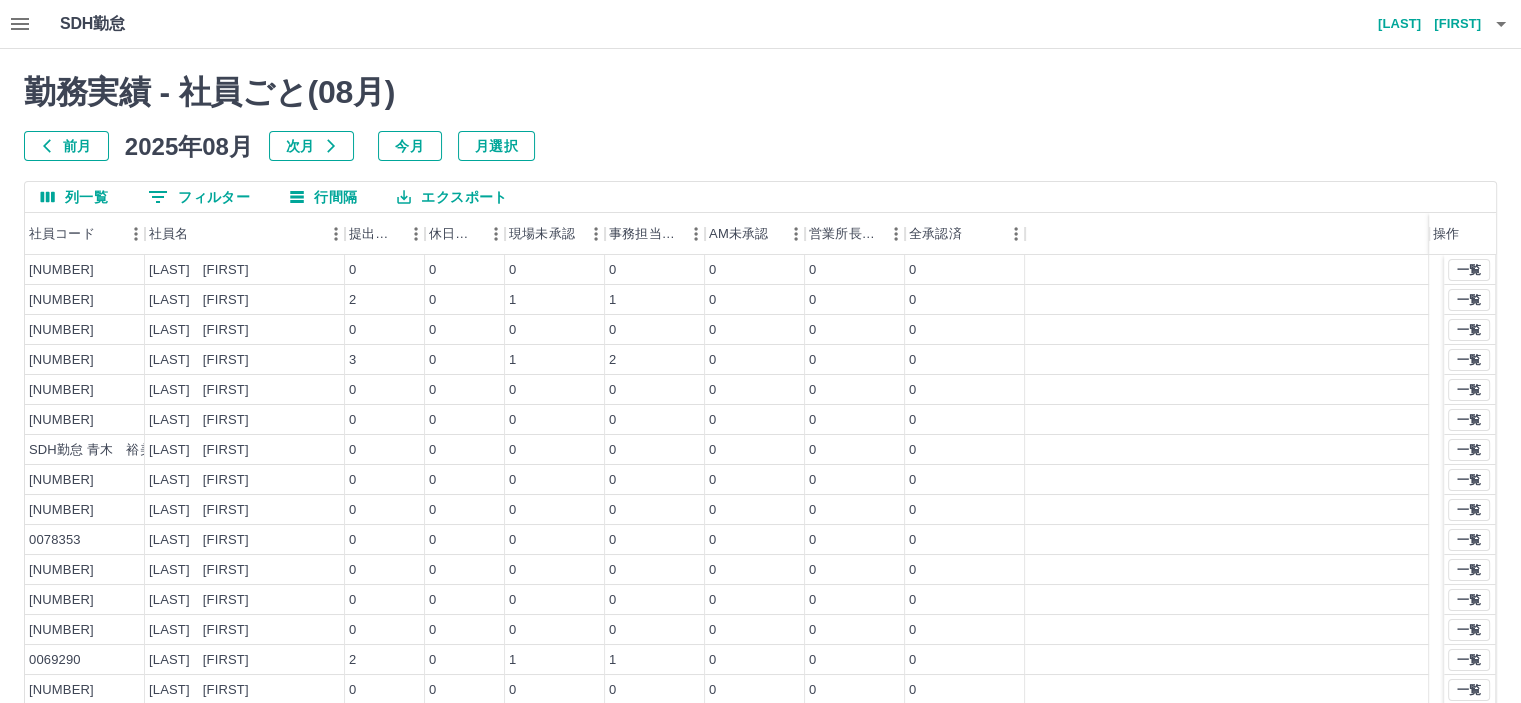 click 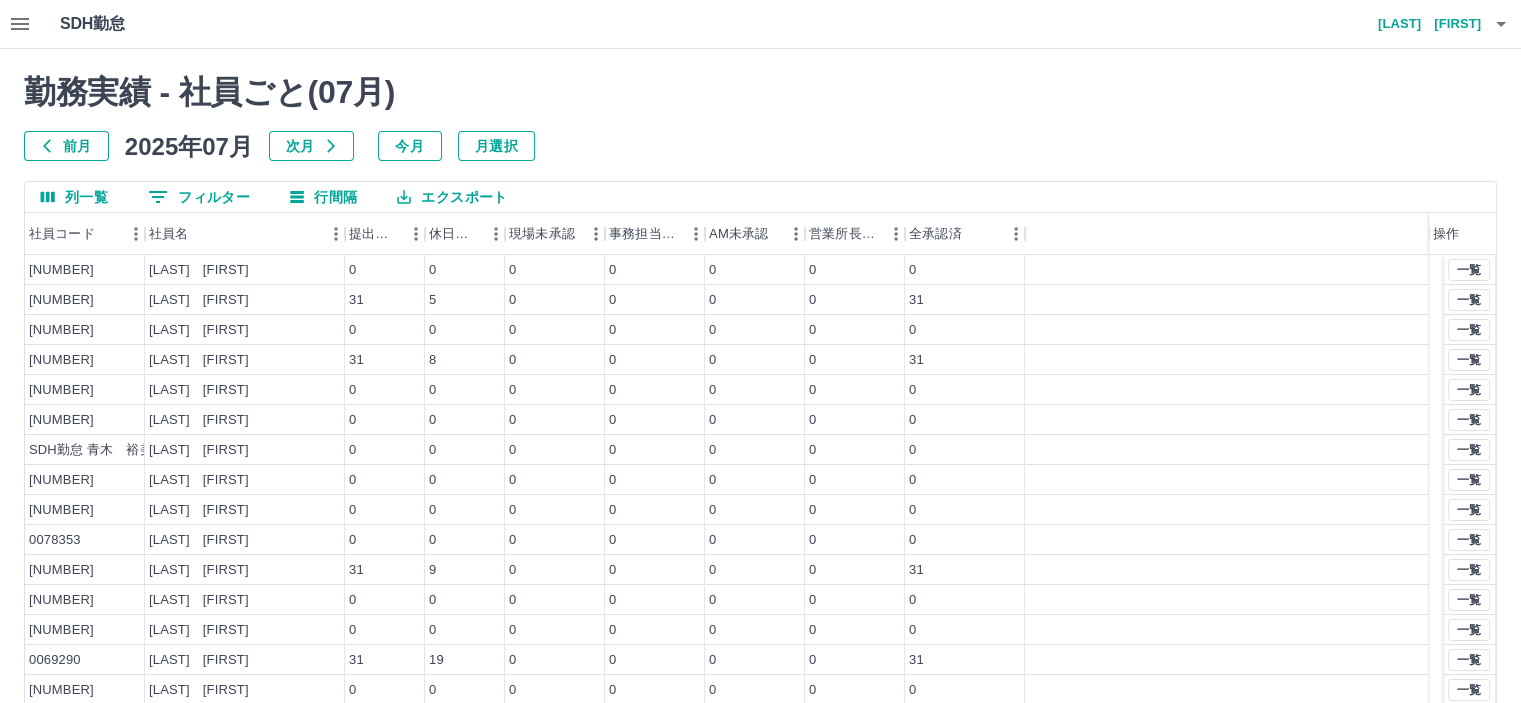 click on "0 フィルター" at bounding box center (199, 197) 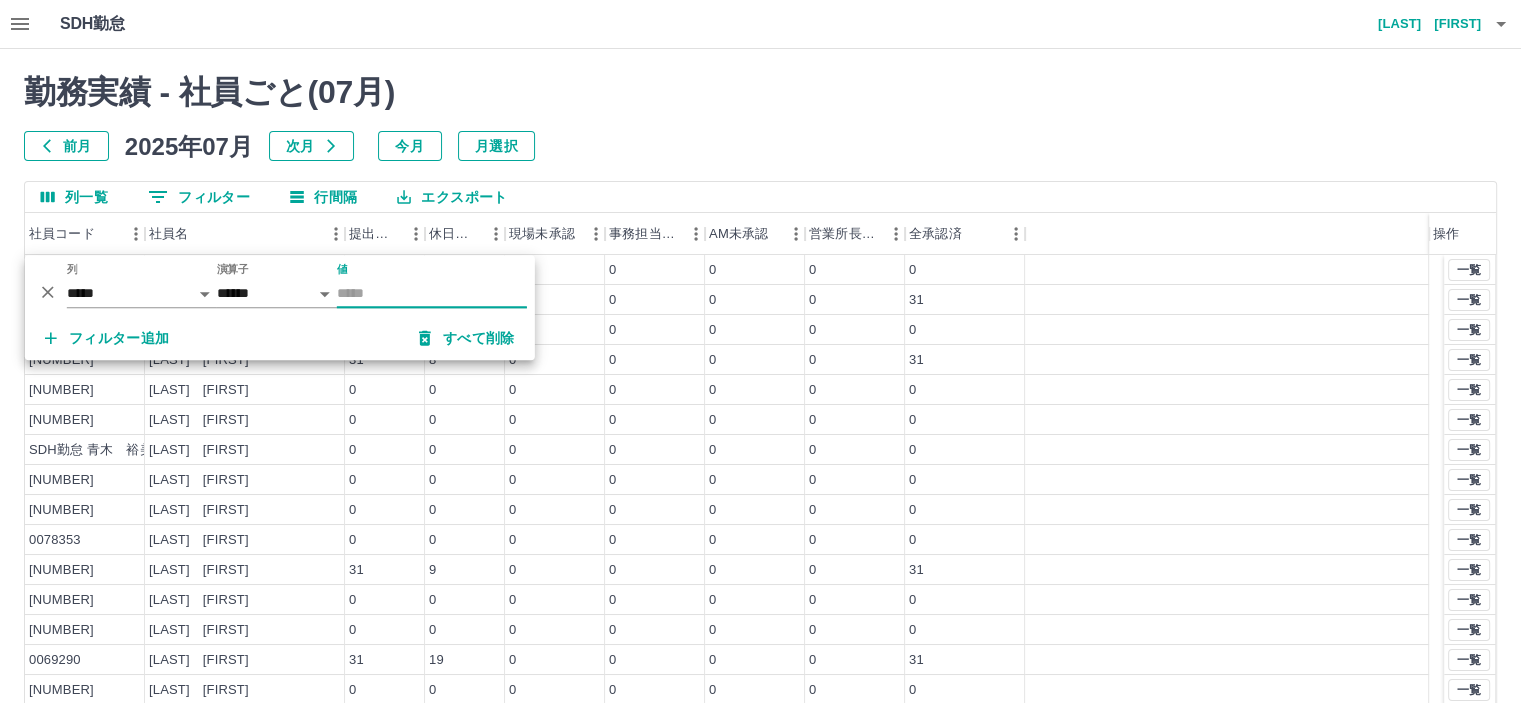 click on "値" at bounding box center [432, 293] 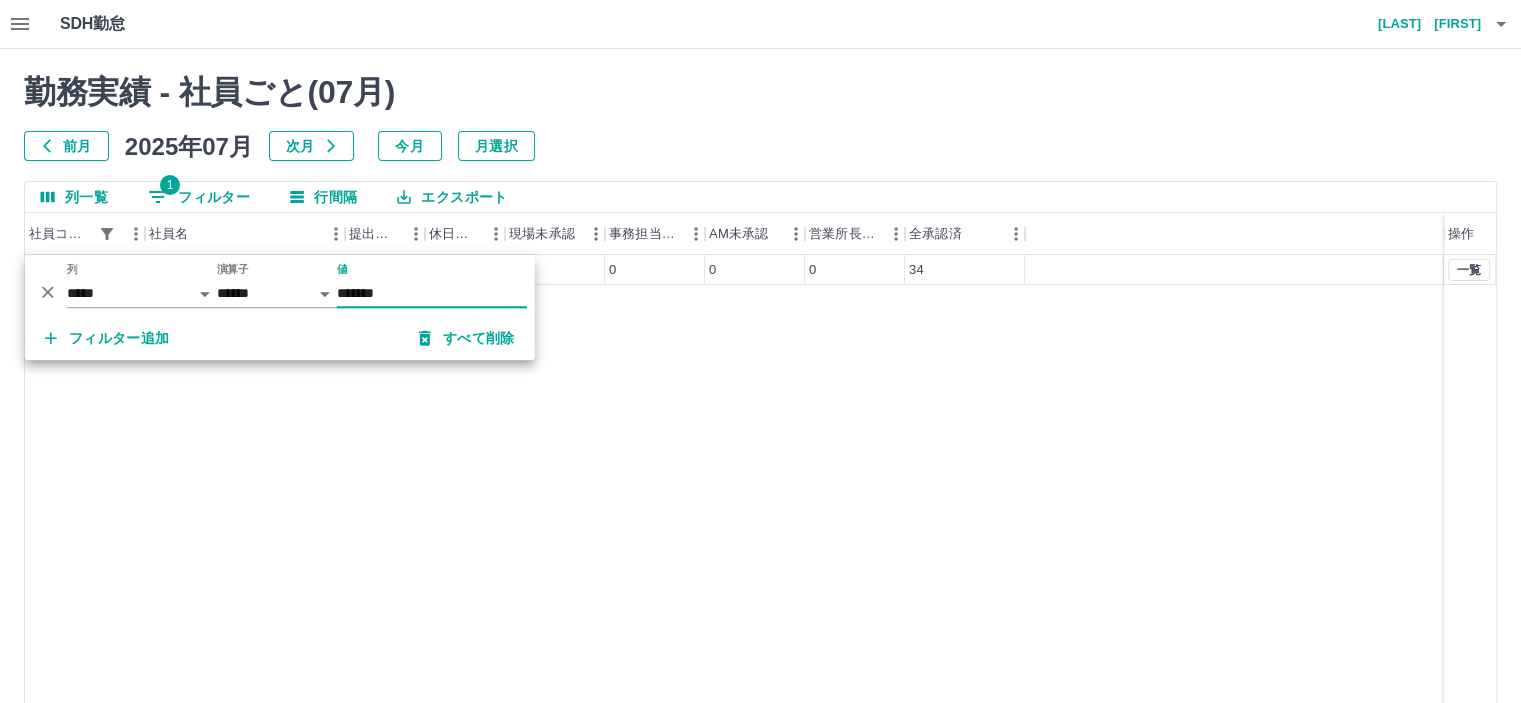 type on "*******" 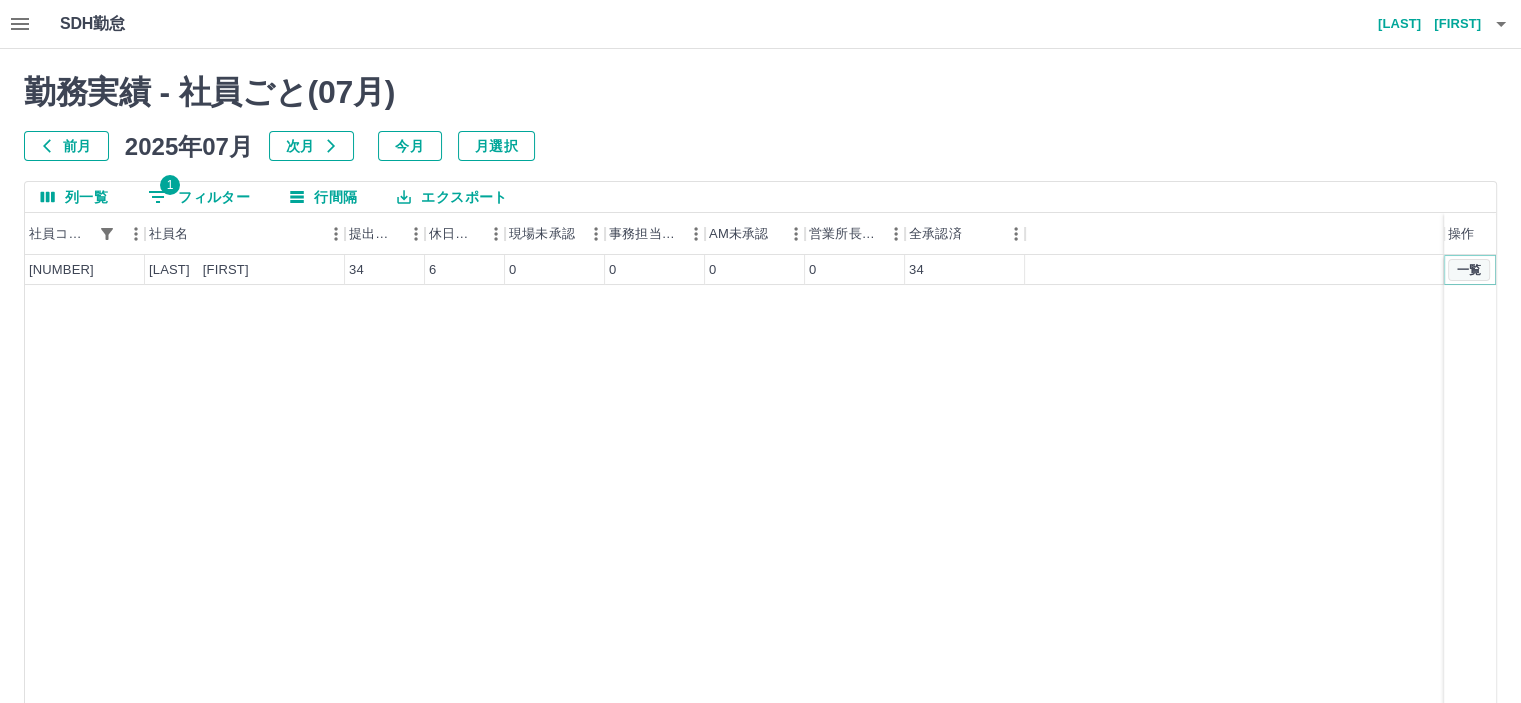 click on "一覧" at bounding box center (1469, 270) 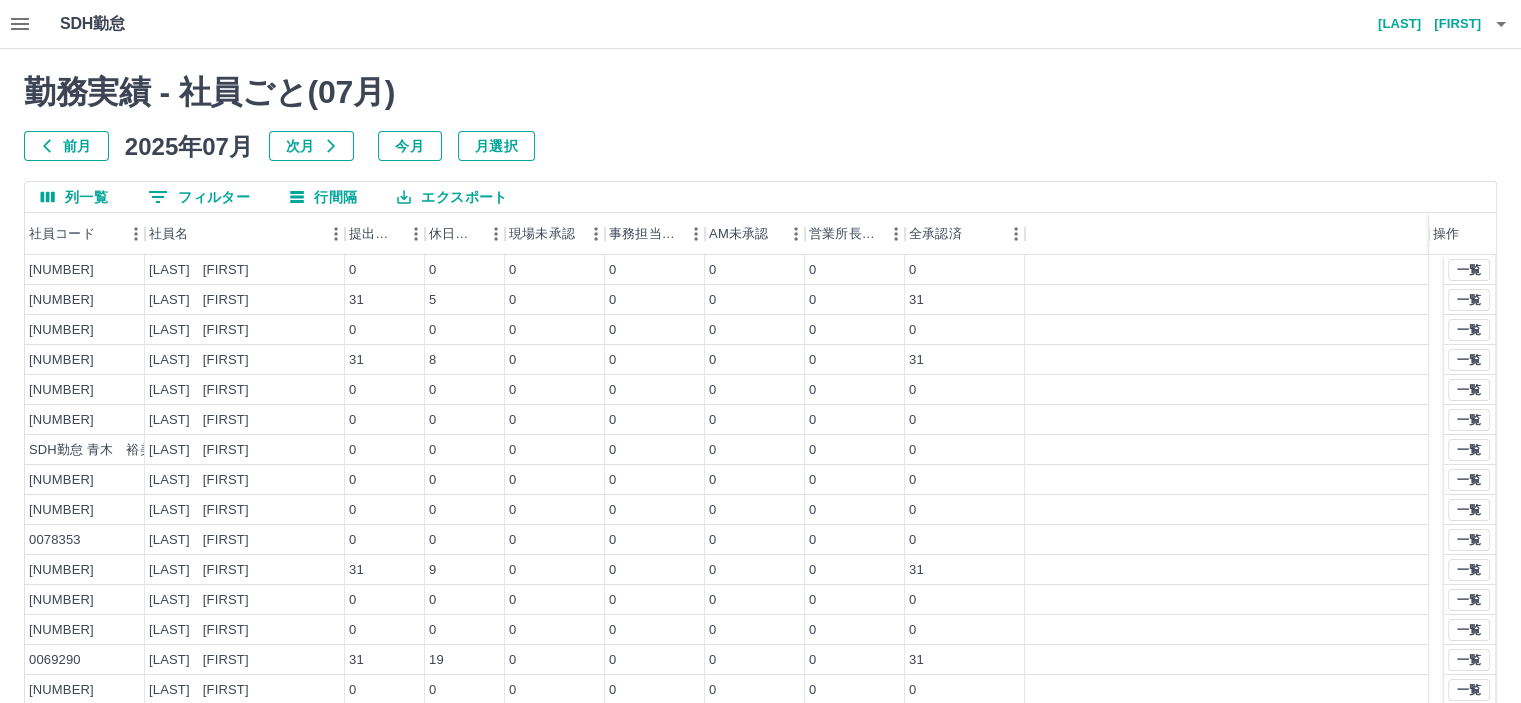 click on "0 フィルター" at bounding box center (199, 197) 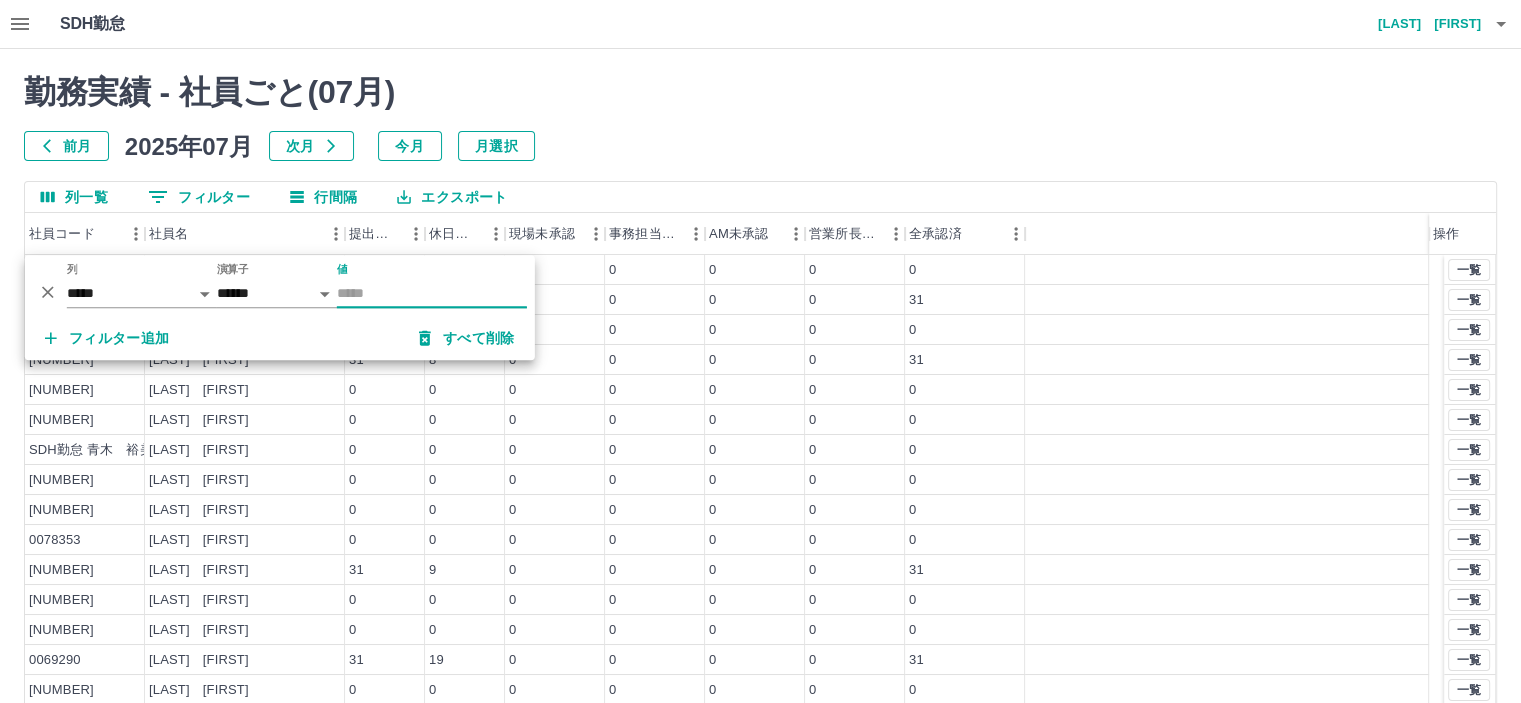 click on "値" at bounding box center [432, 293] 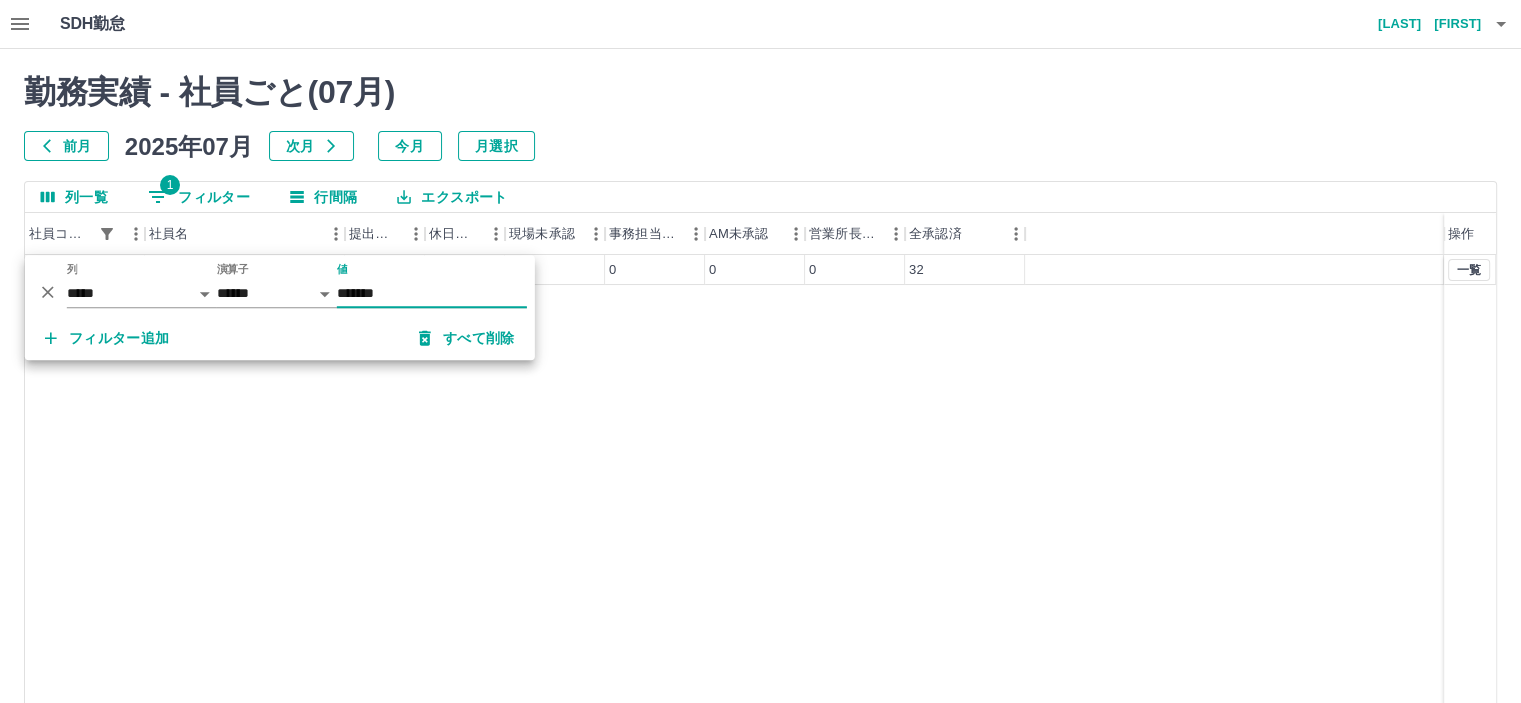 type on "*******" 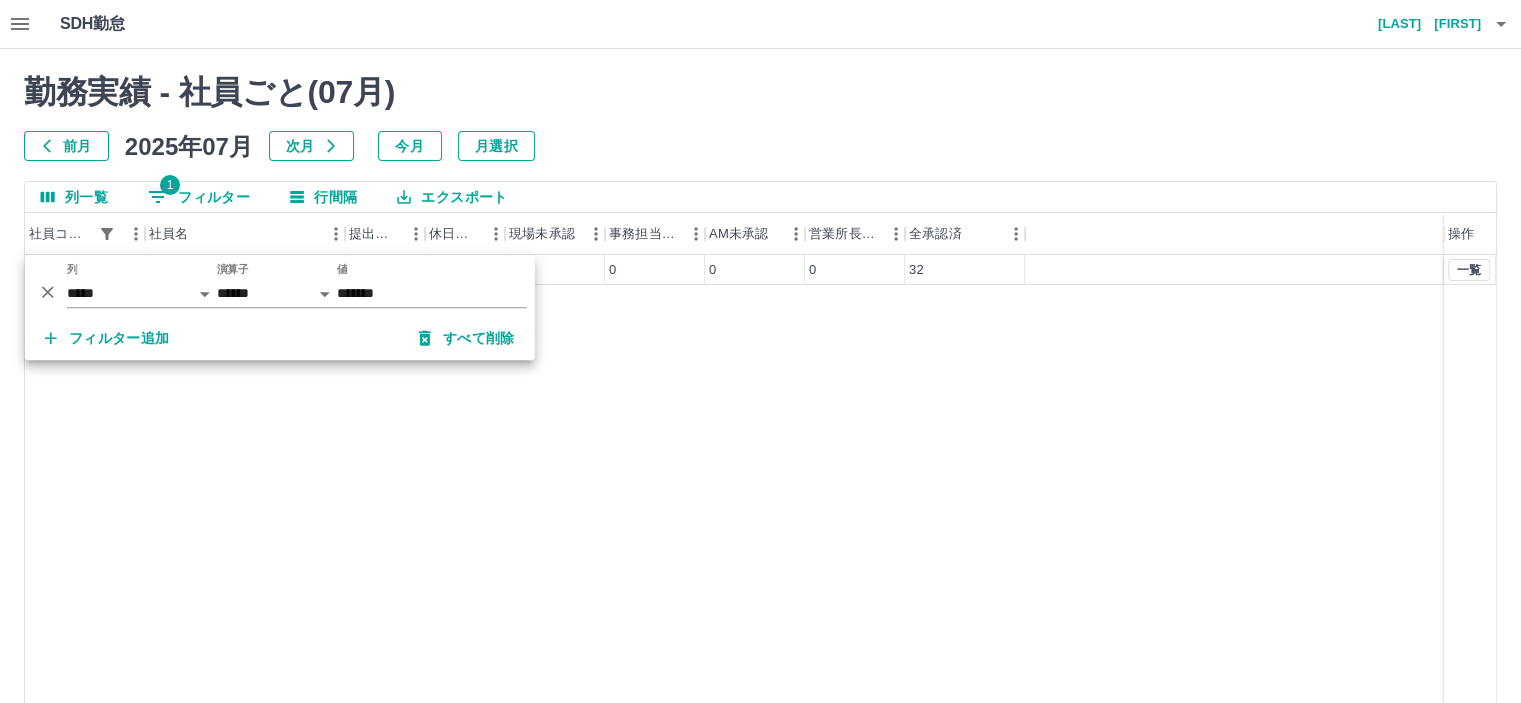 click on "[NUMBER] [LAST]　[FIRST] 32 5 0 0 0 0 32 一覧" at bounding box center [760, 511] 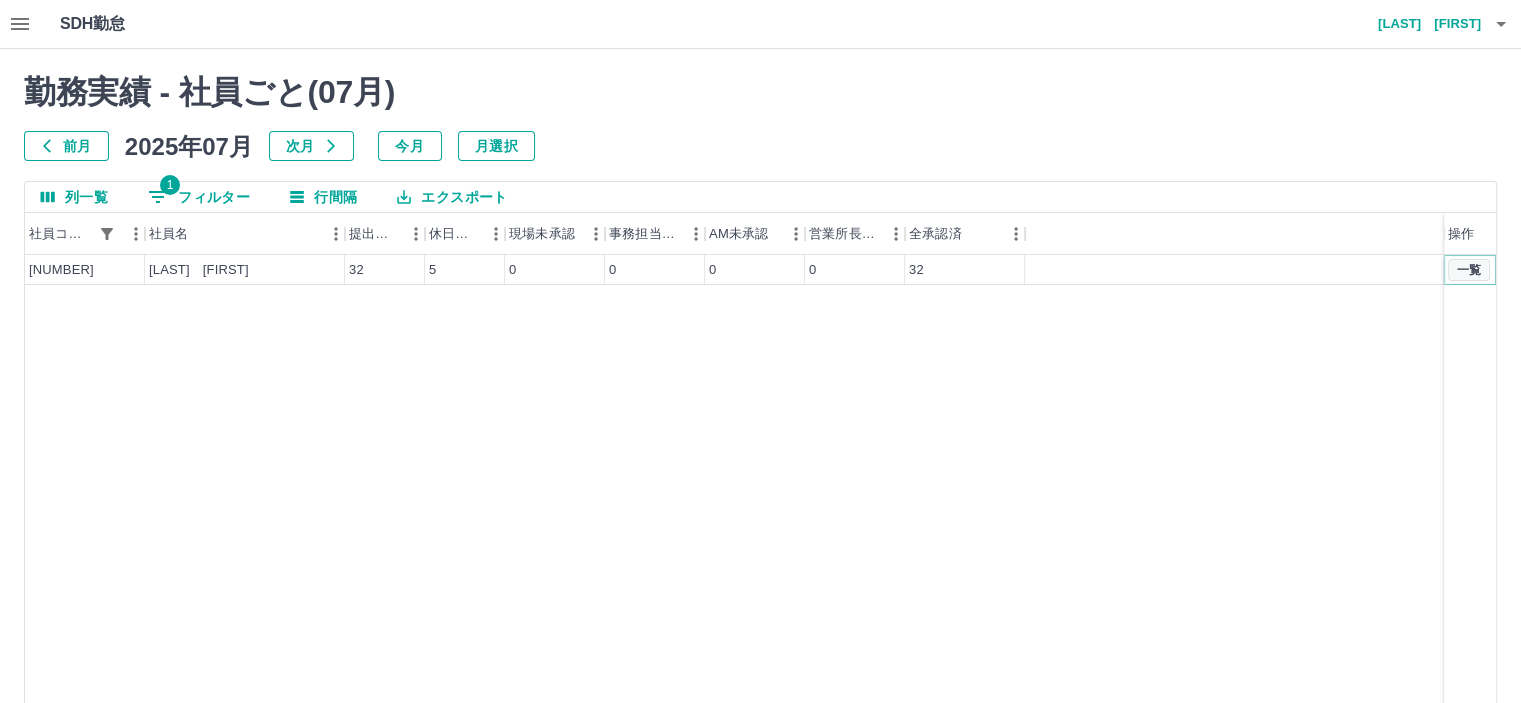 click on "一覧" at bounding box center (1469, 270) 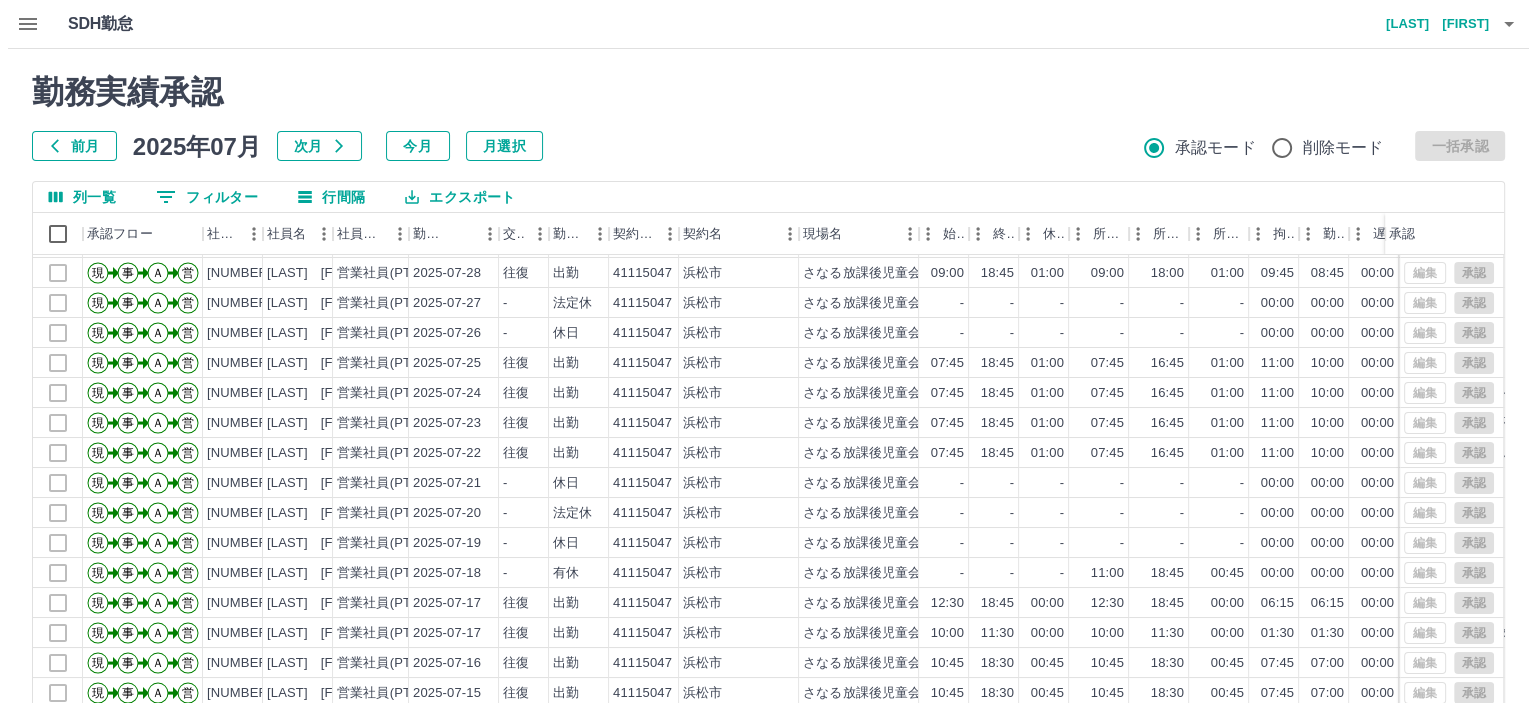 scroll, scrollTop: 101, scrollLeft: 0, axis: vertical 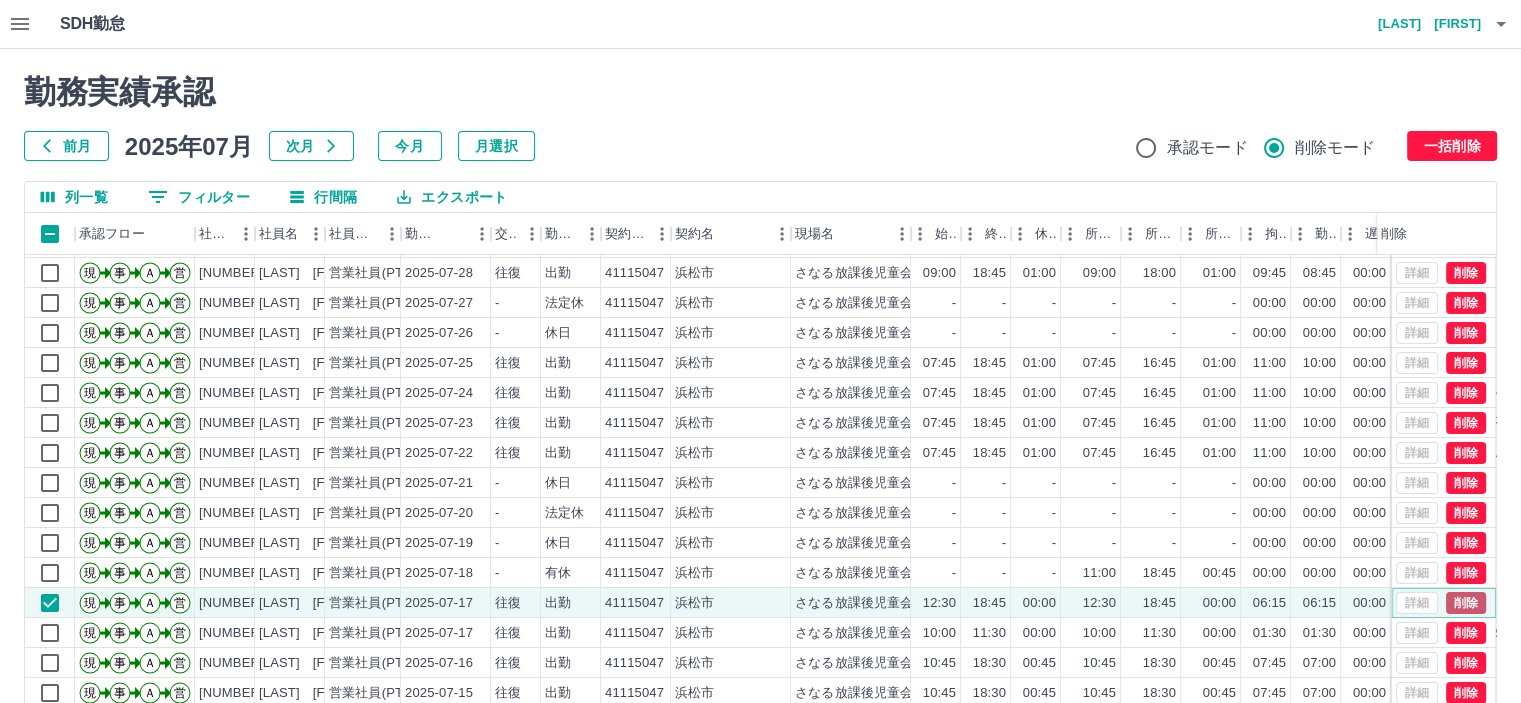 click on "削除" at bounding box center [1466, 603] 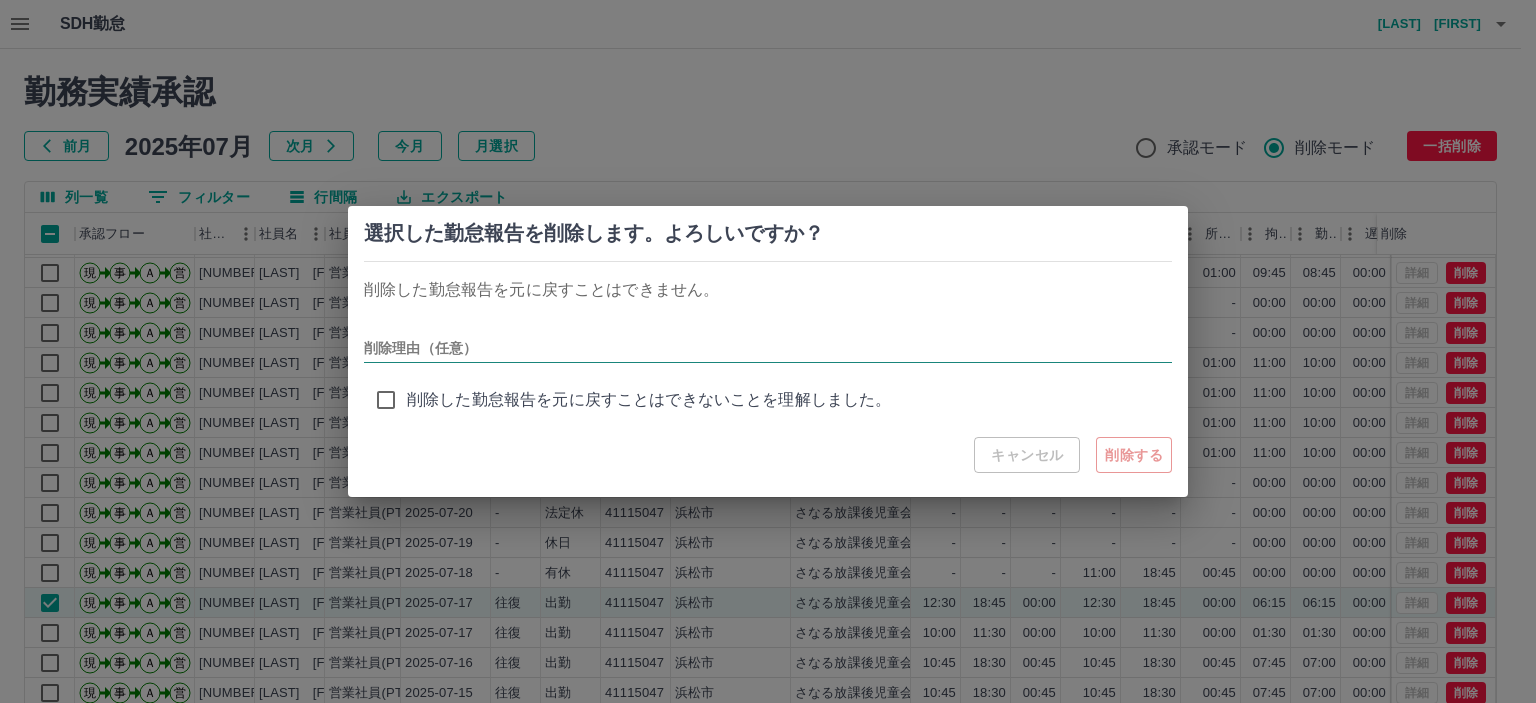 click on "削除理由（任意）" at bounding box center [768, 348] 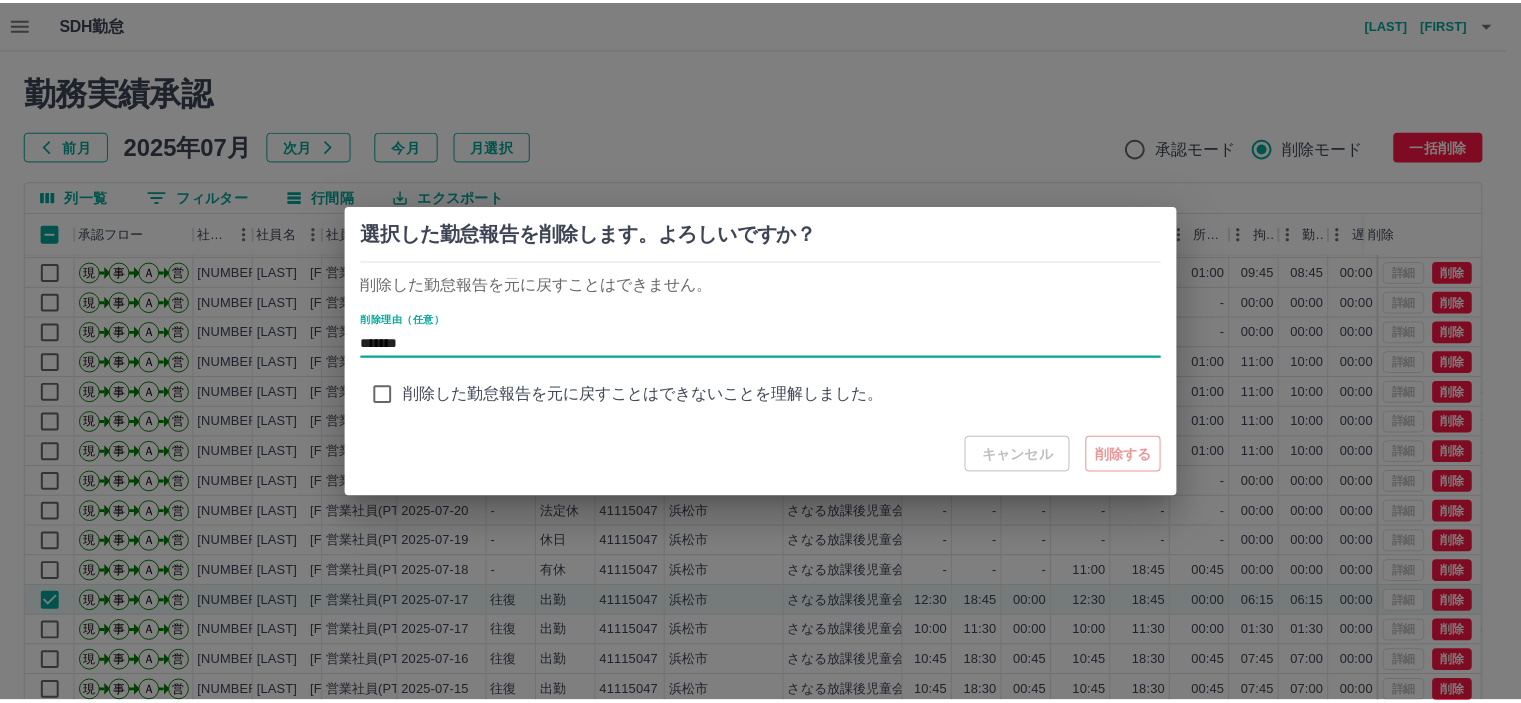 scroll, scrollTop: 8, scrollLeft: 0, axis: vertical 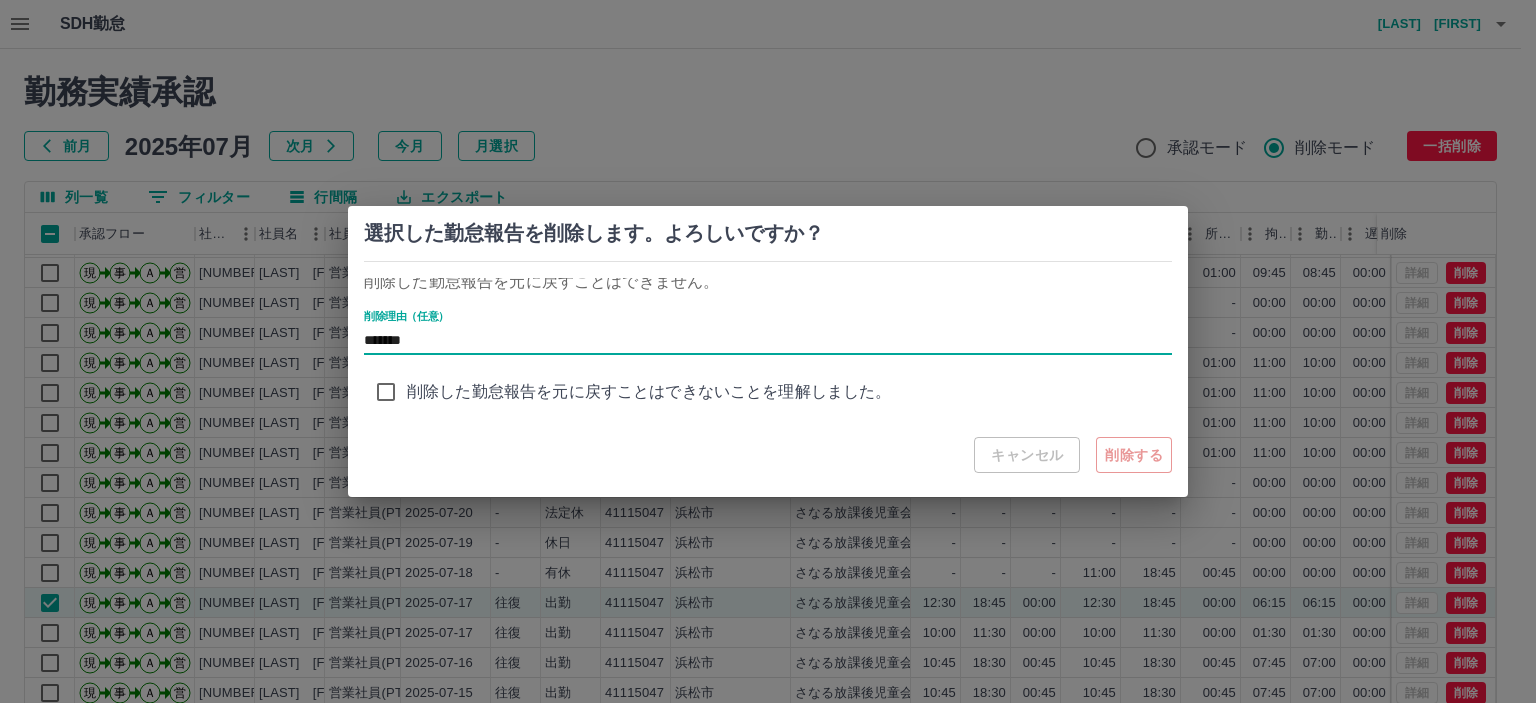 type on "*******" 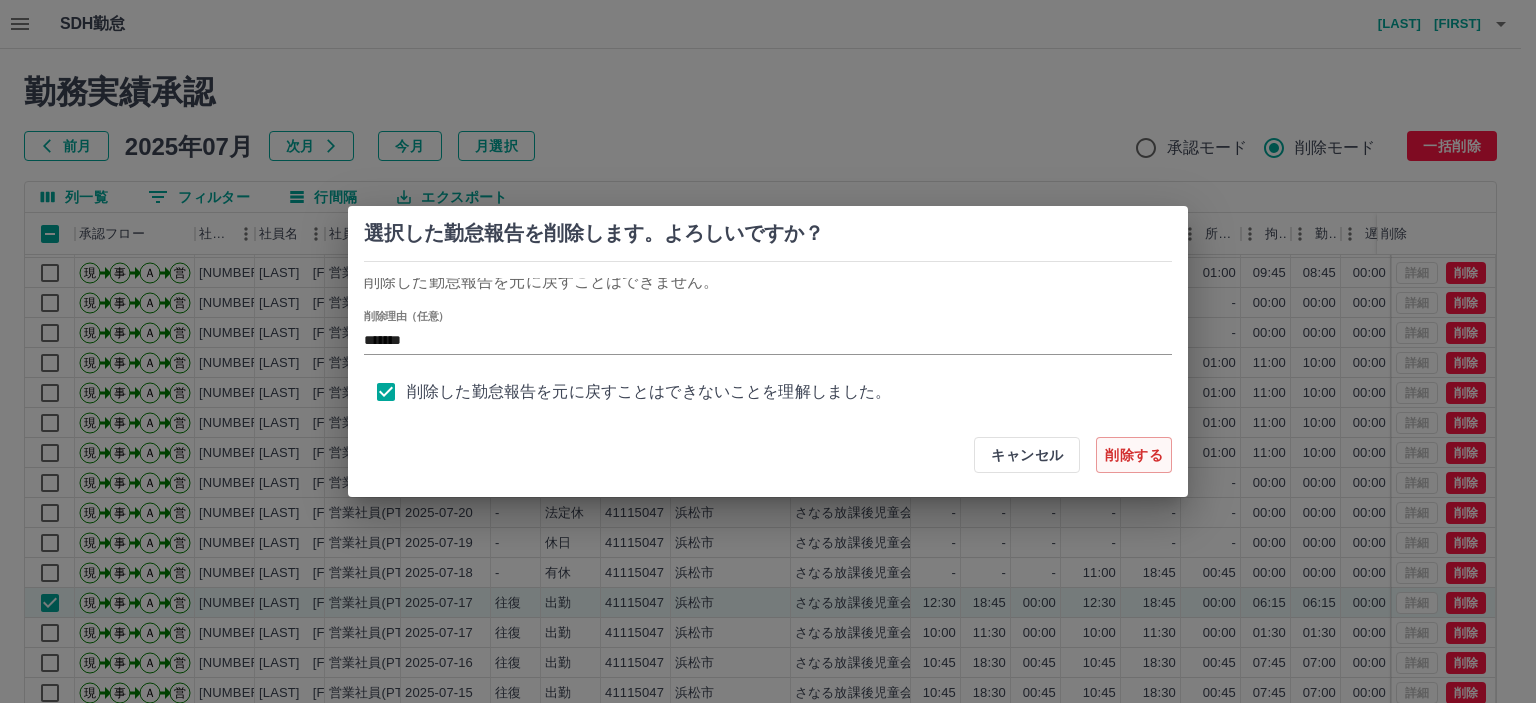 click on "削除する" at bounding box center (1134, 455) 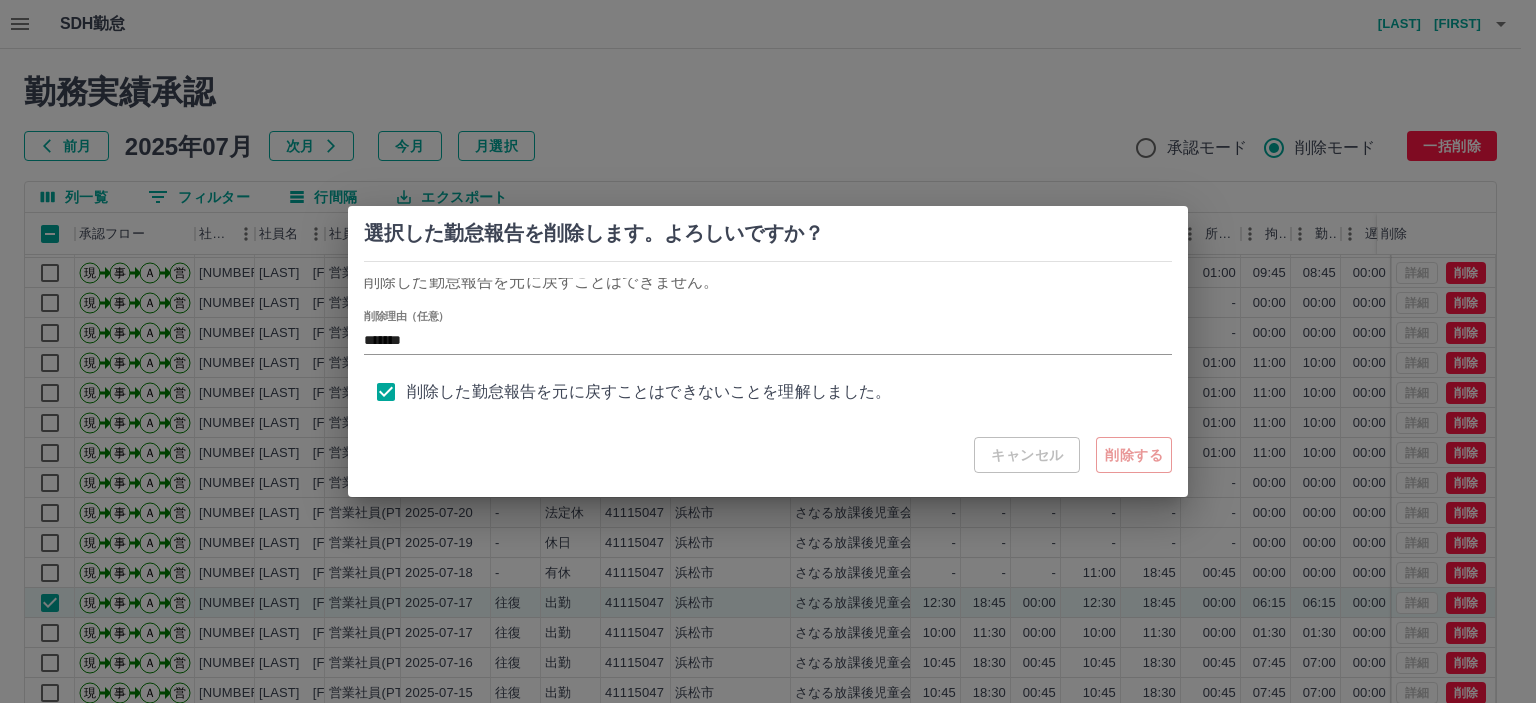 type 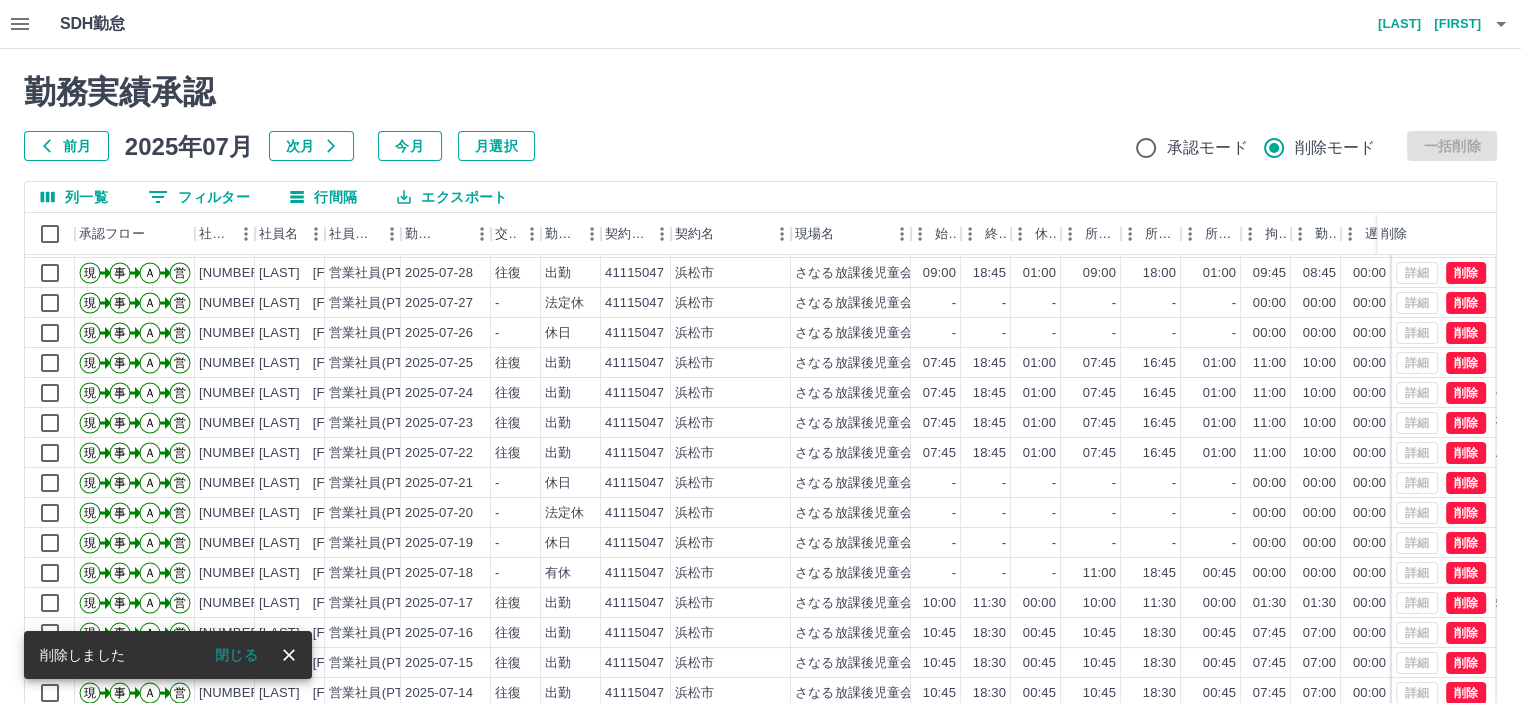 drag, startPoint x: 1227, startPoint y: 149, endPoint x: 1246, endPoint y: 179, distance: 35.510563 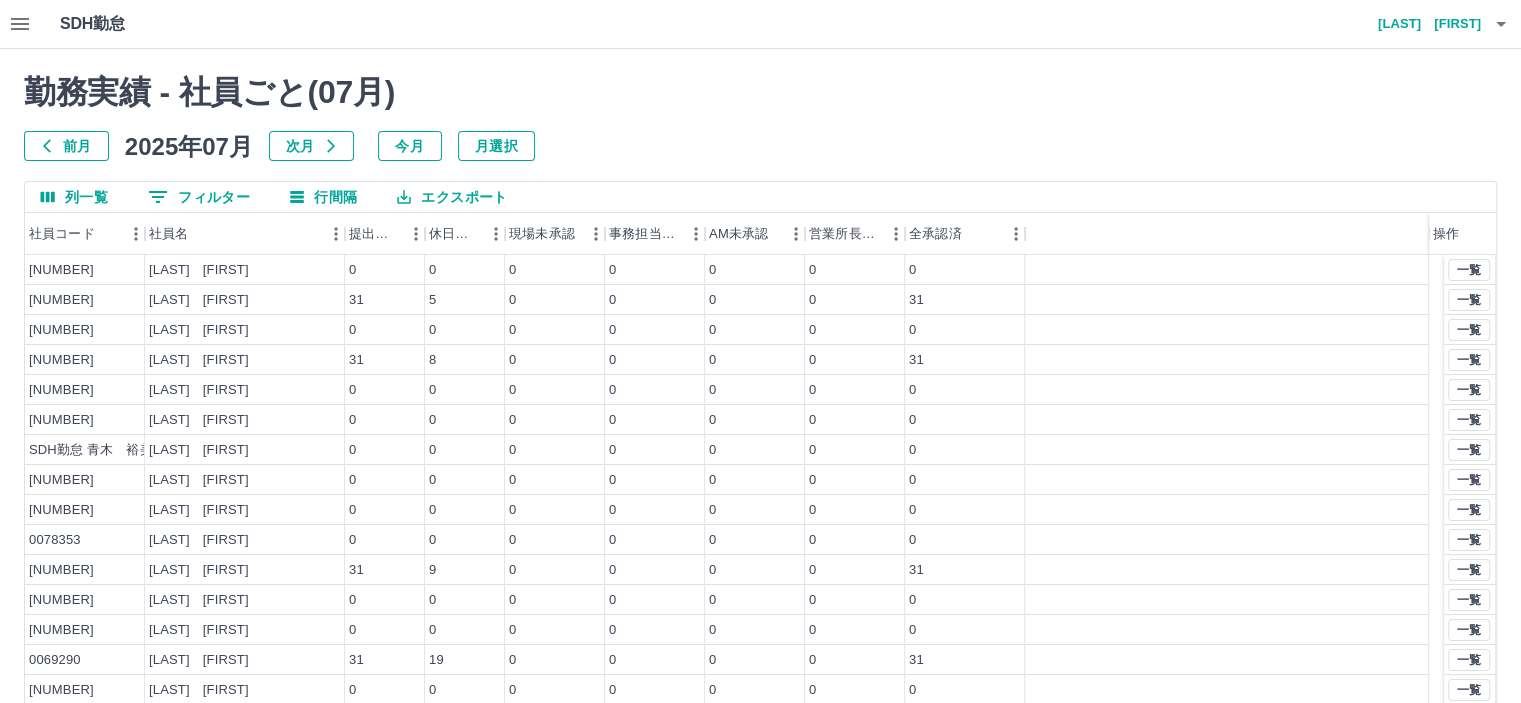 click on "0 フィルター" at bounding box center [199, 197] 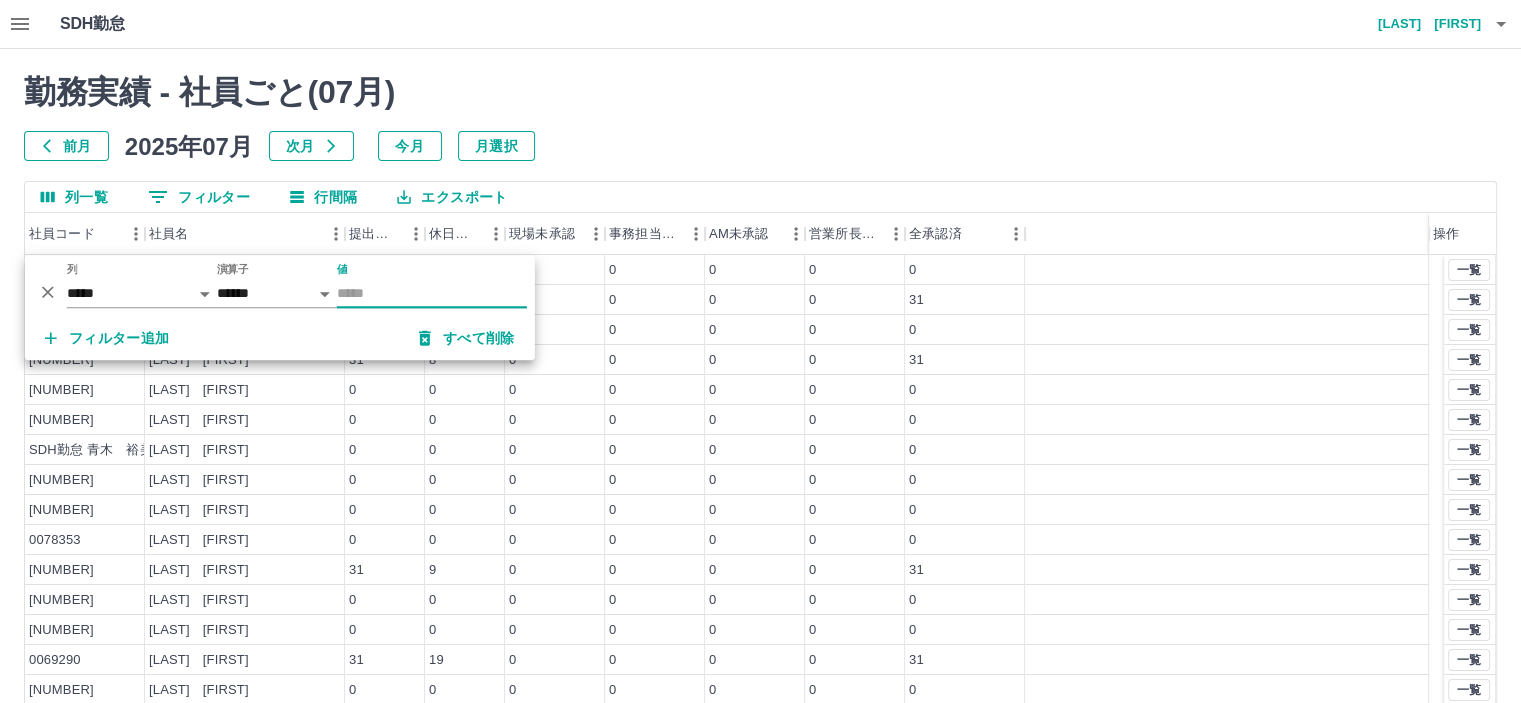 click on "値" at bounding box center [432, 293] 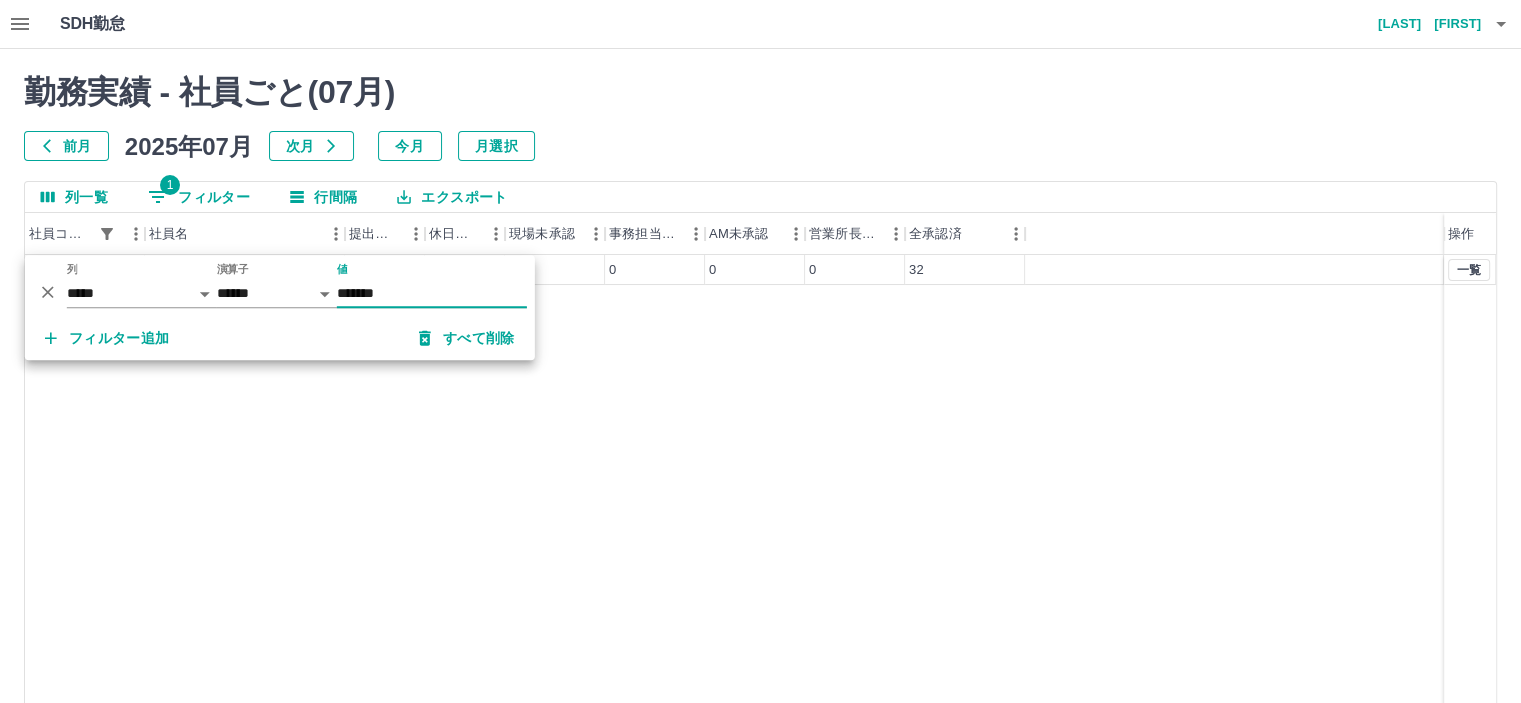 type on "*******" 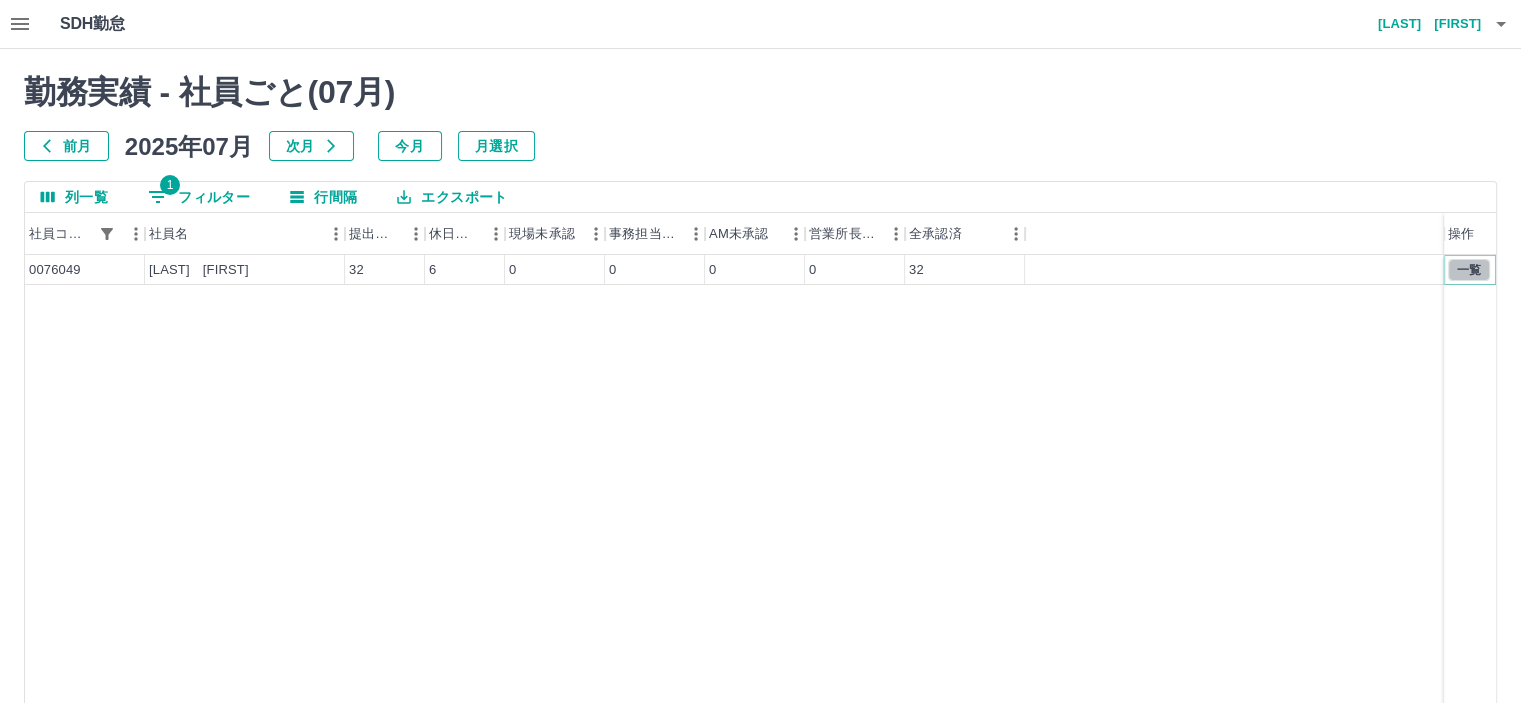 click on "一覧" at bounding box center (1469, 270) 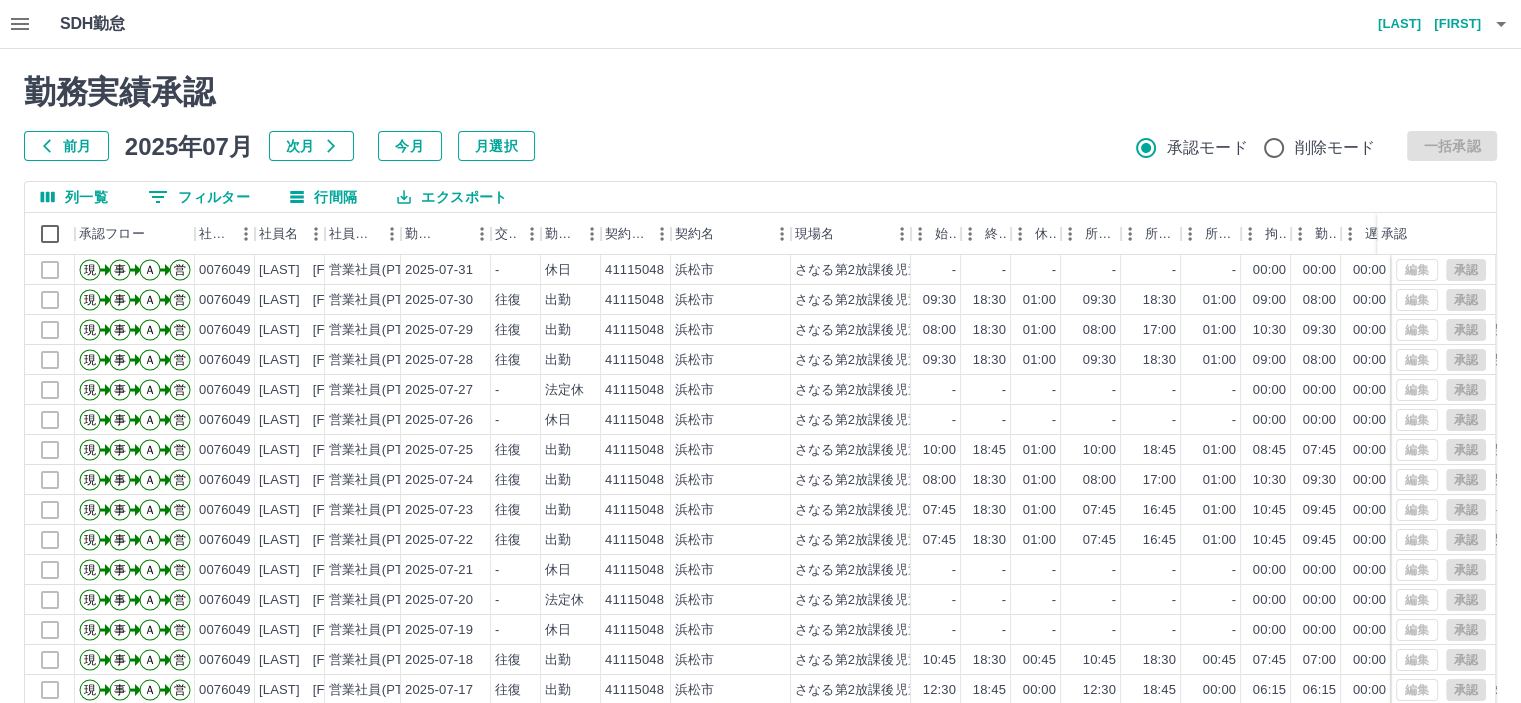 scroll, scrollTop: 101, scrollLeft: 0, axis: vertical 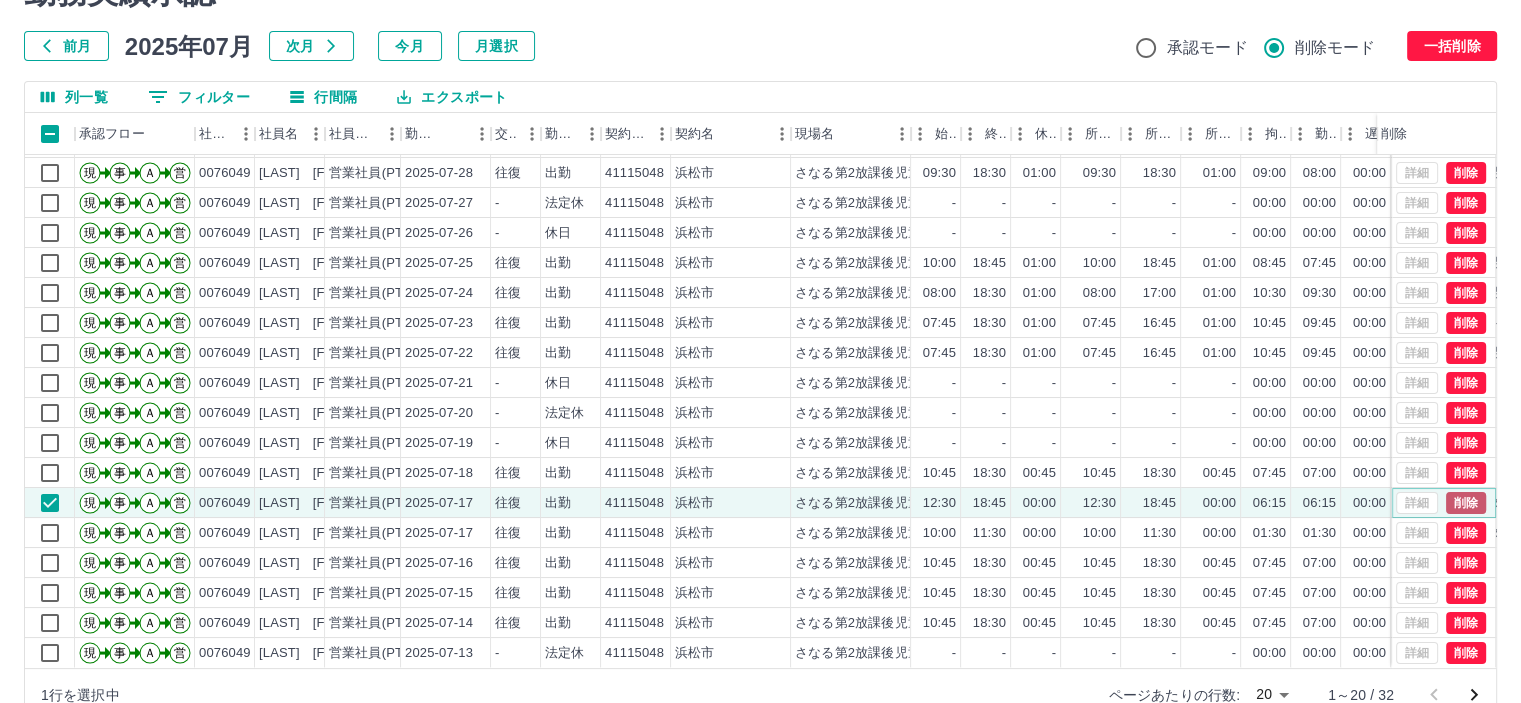 click on "削除" at bounding box center (1466, 503) 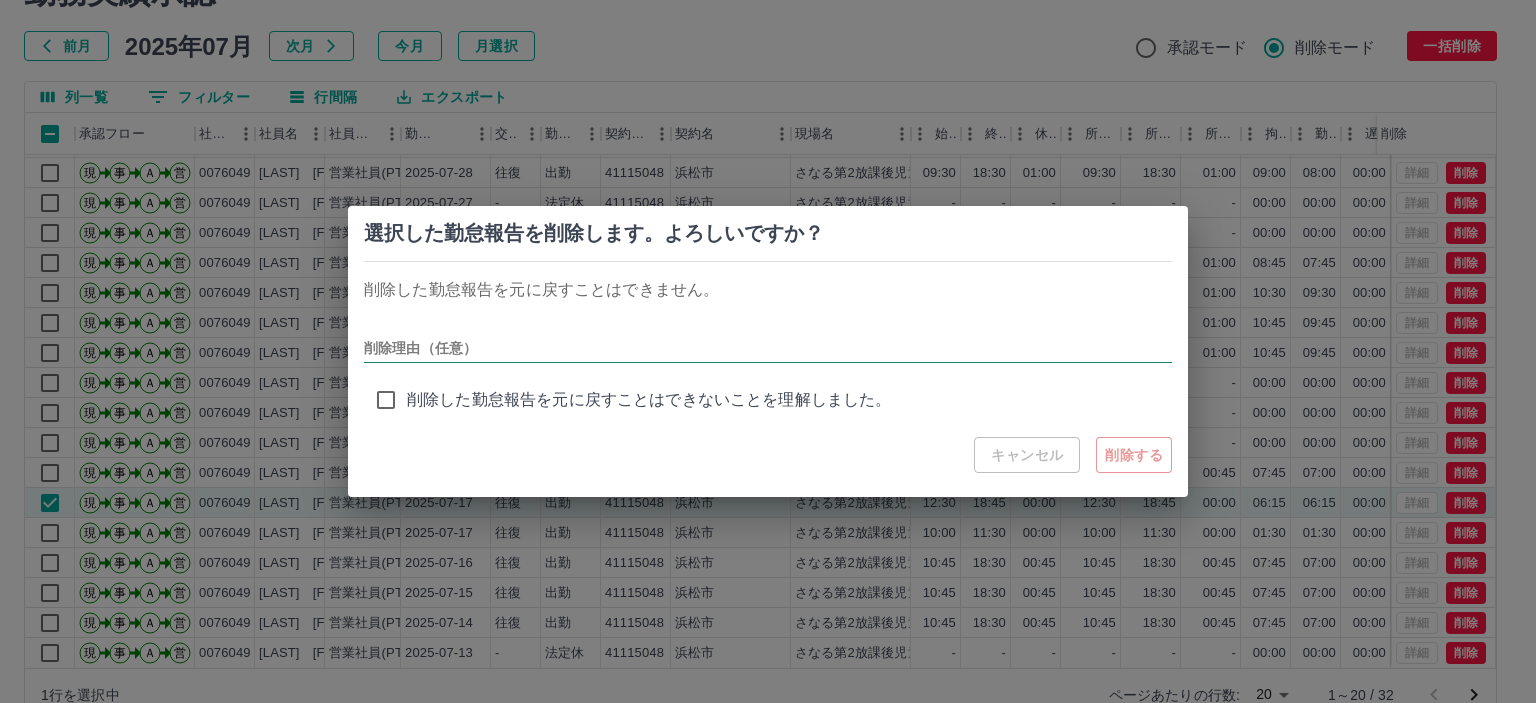 click on "削除理由（任意）" at bounding box center [768, 348] 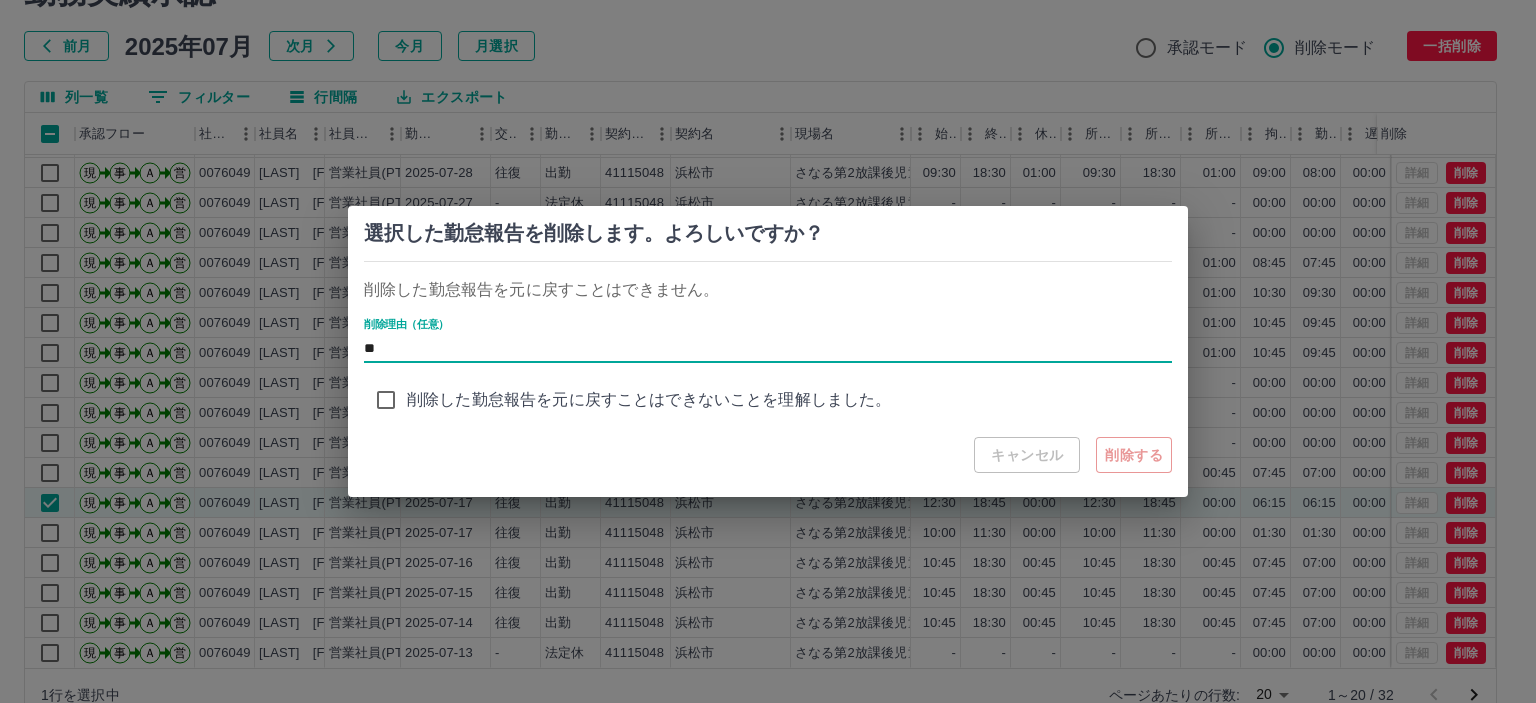 type on "*" 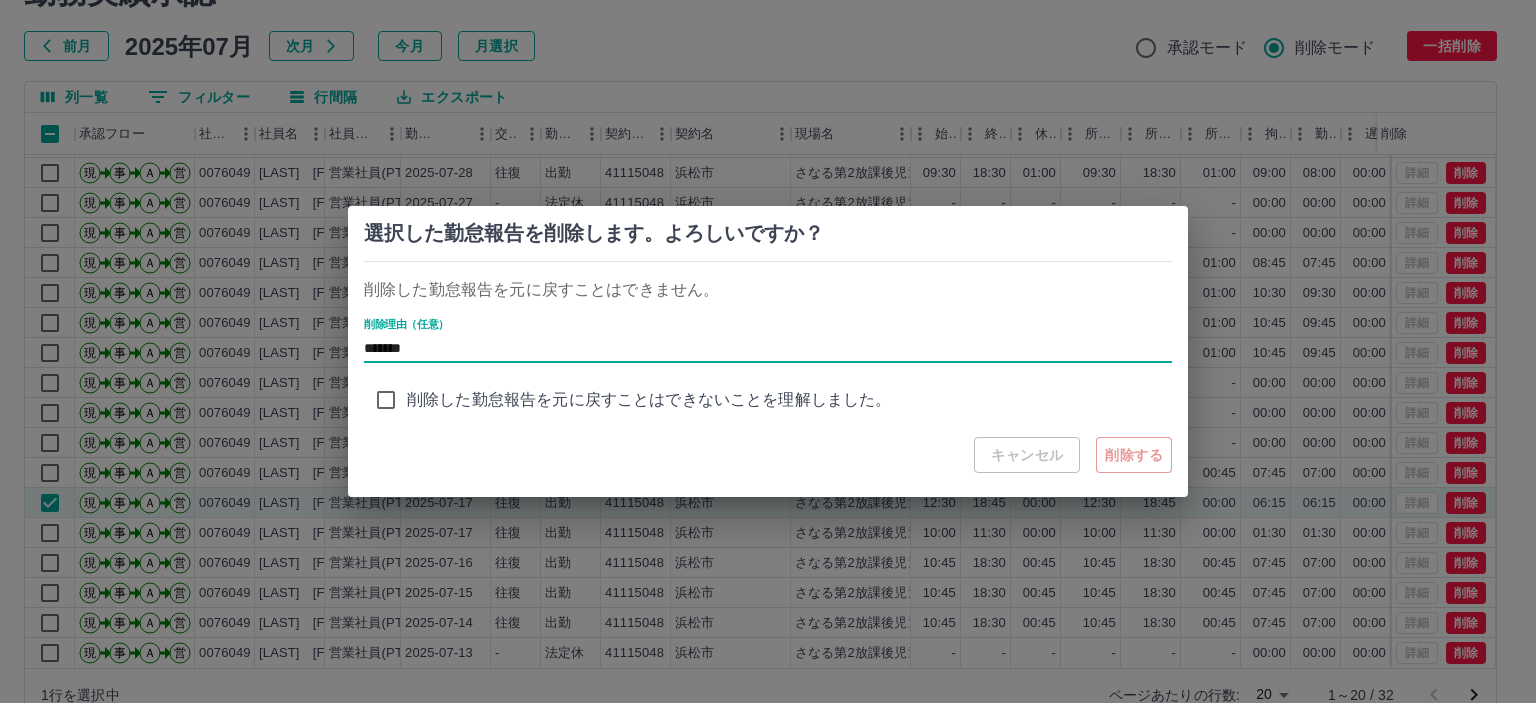 type on "*******" 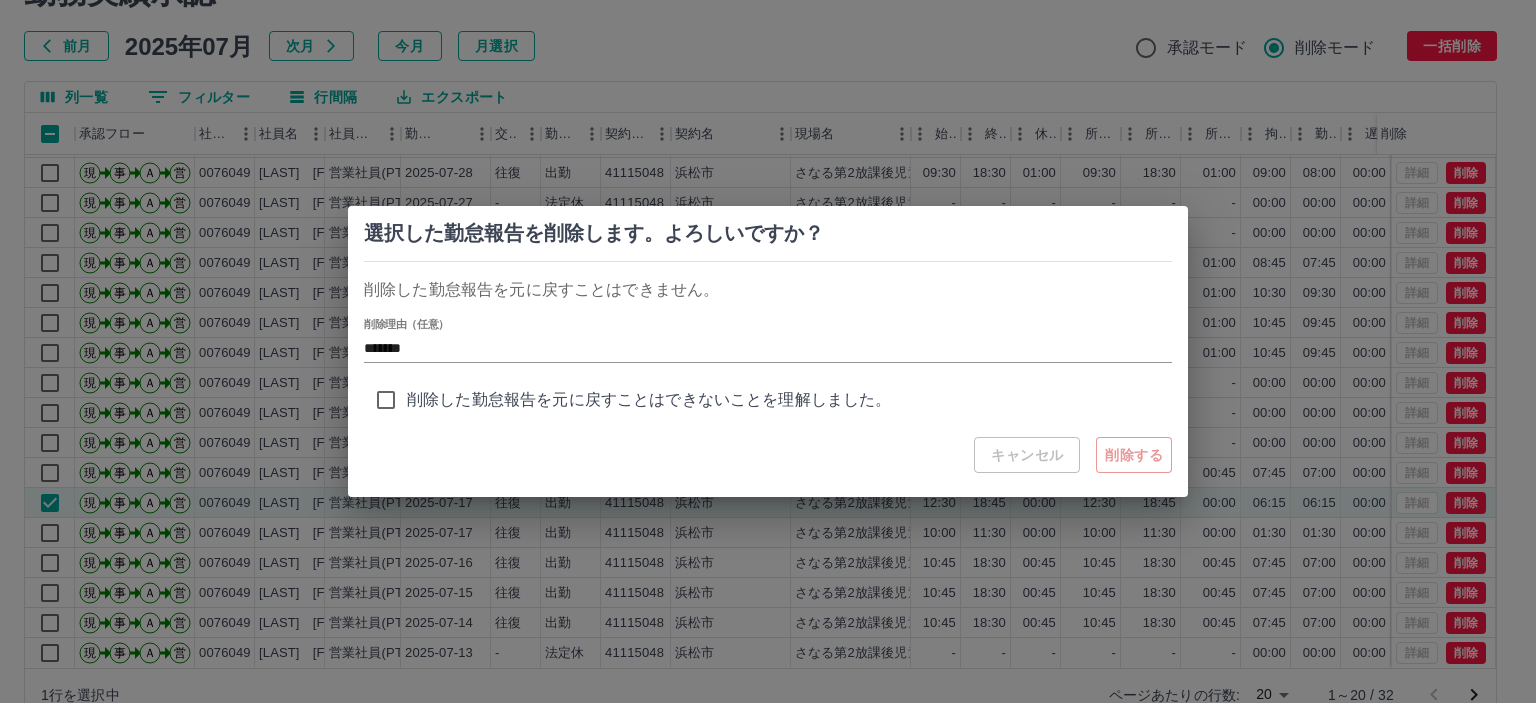 drag, startPoint x: 738, startPoint y: 402, endPoint x: 1003, endPoint y: 388, distance: 265.36957 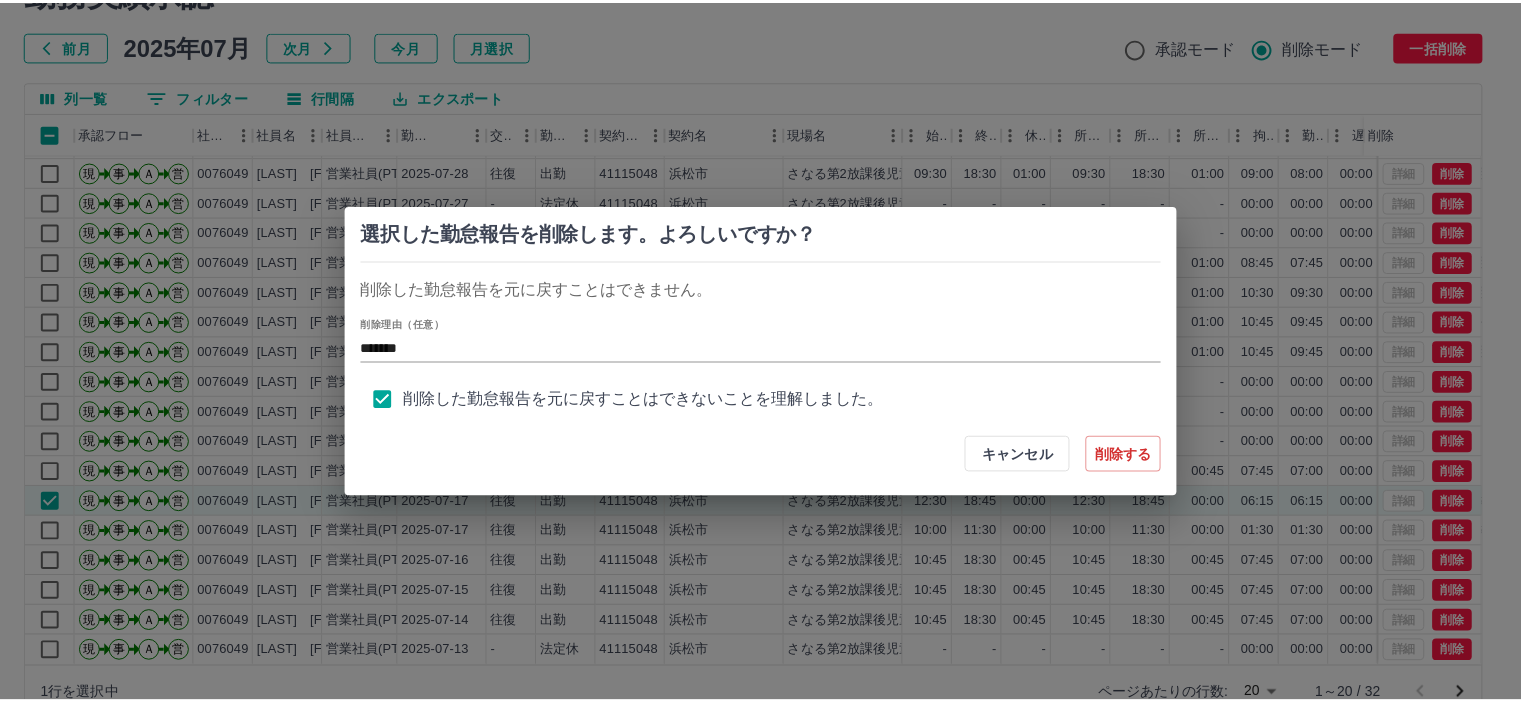 scroll, scrollTop: 8, scrollLeft: 0, axis: vertical 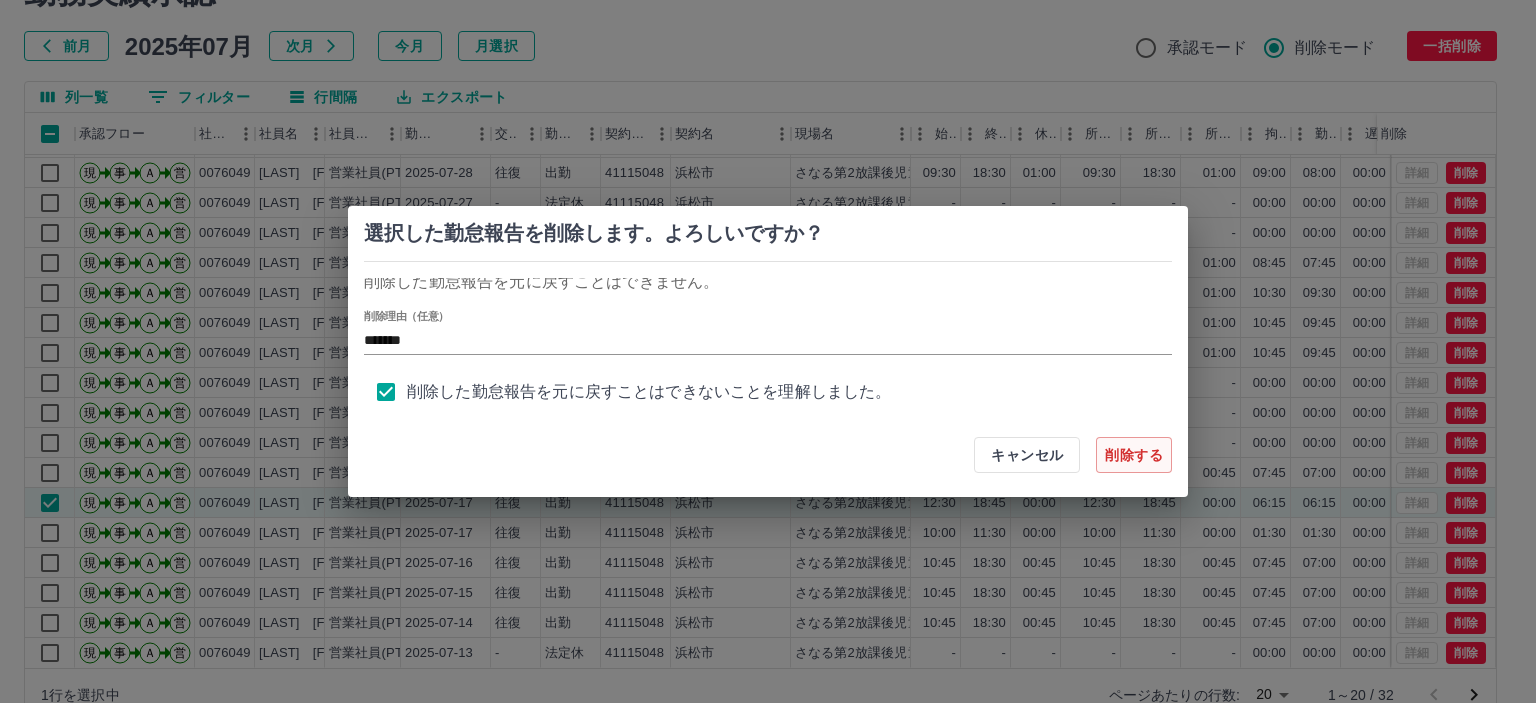 click on "削除する" at bounding box center (1134, 455) 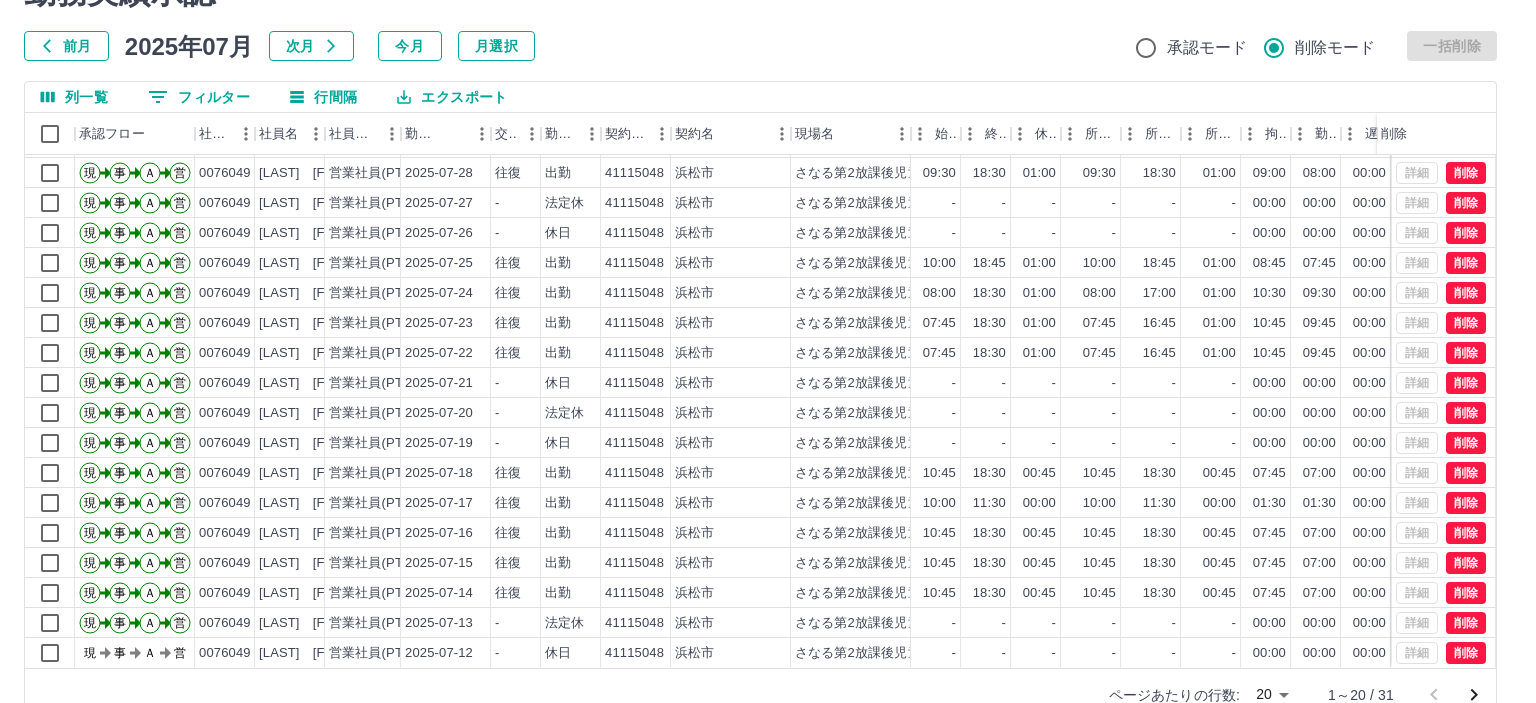 type 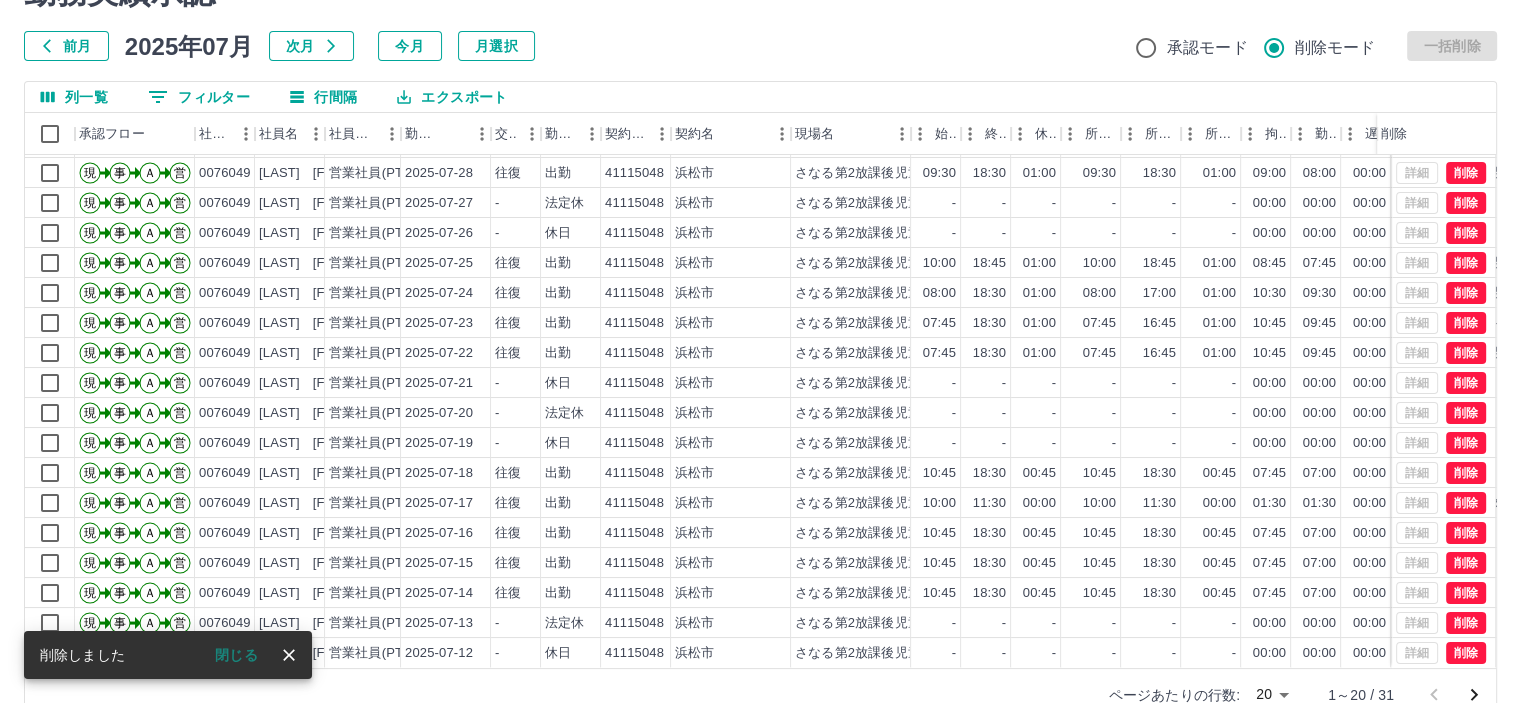 click on "承認モード" at bounding box center [1207, 48] 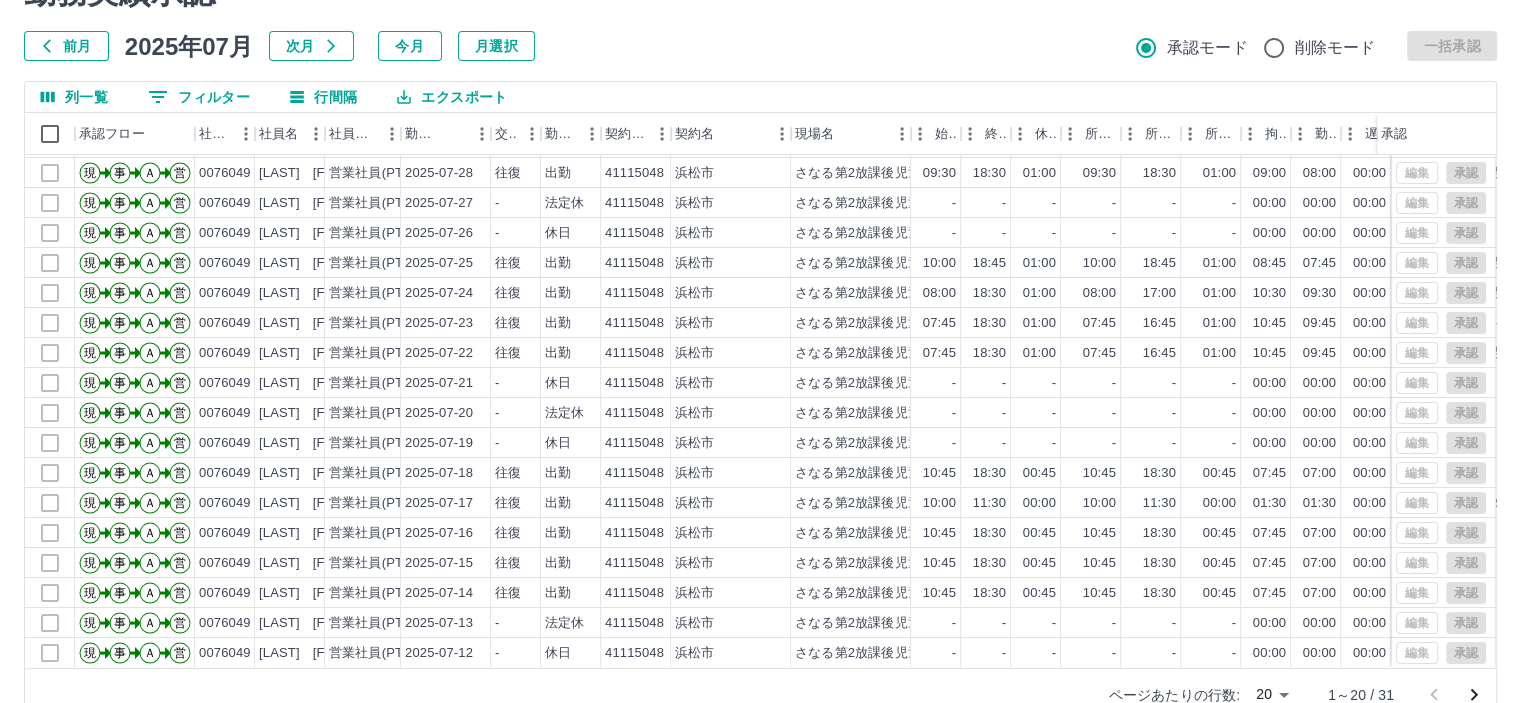 scroll, scrollTop: 0, scrollLeft: 0, axis: both 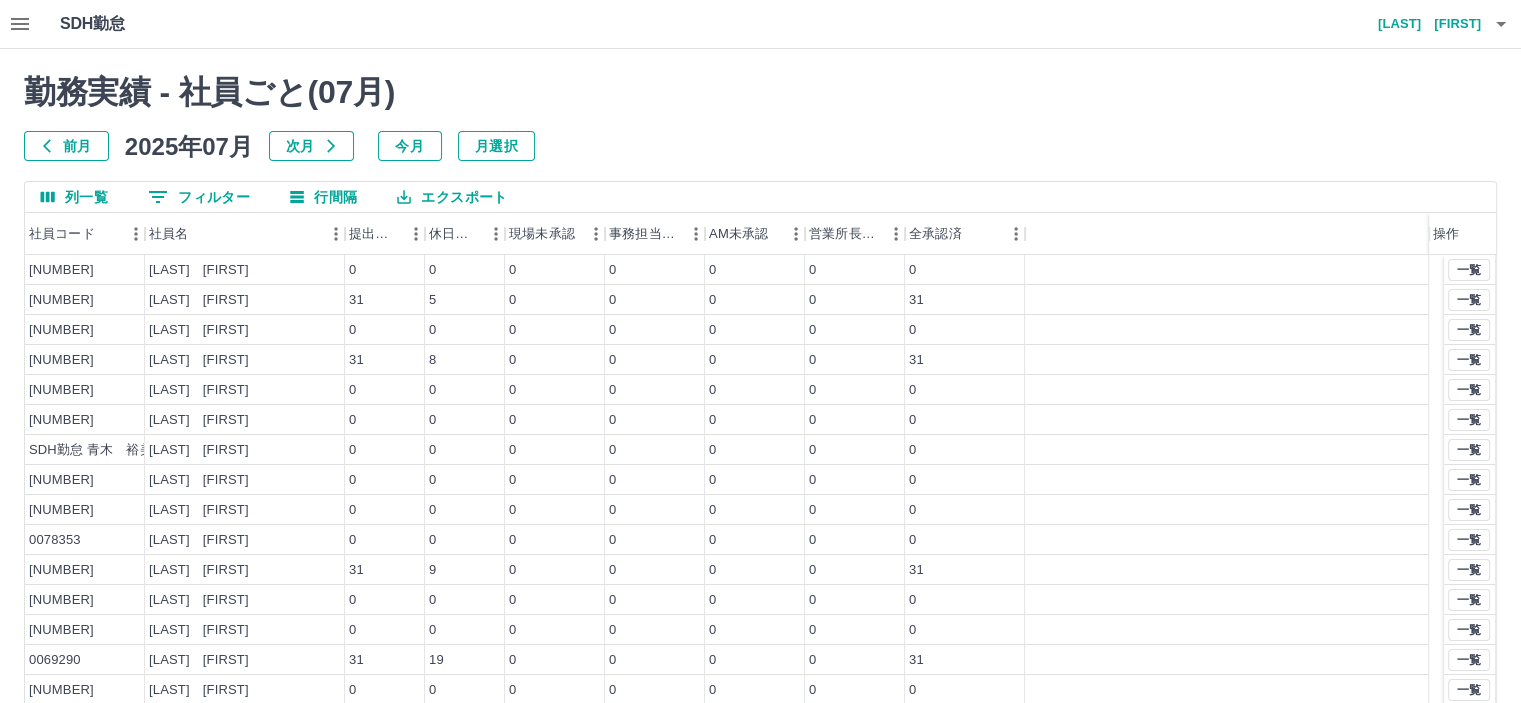 click on "0 フィルター" at bounding box center (199, 197) 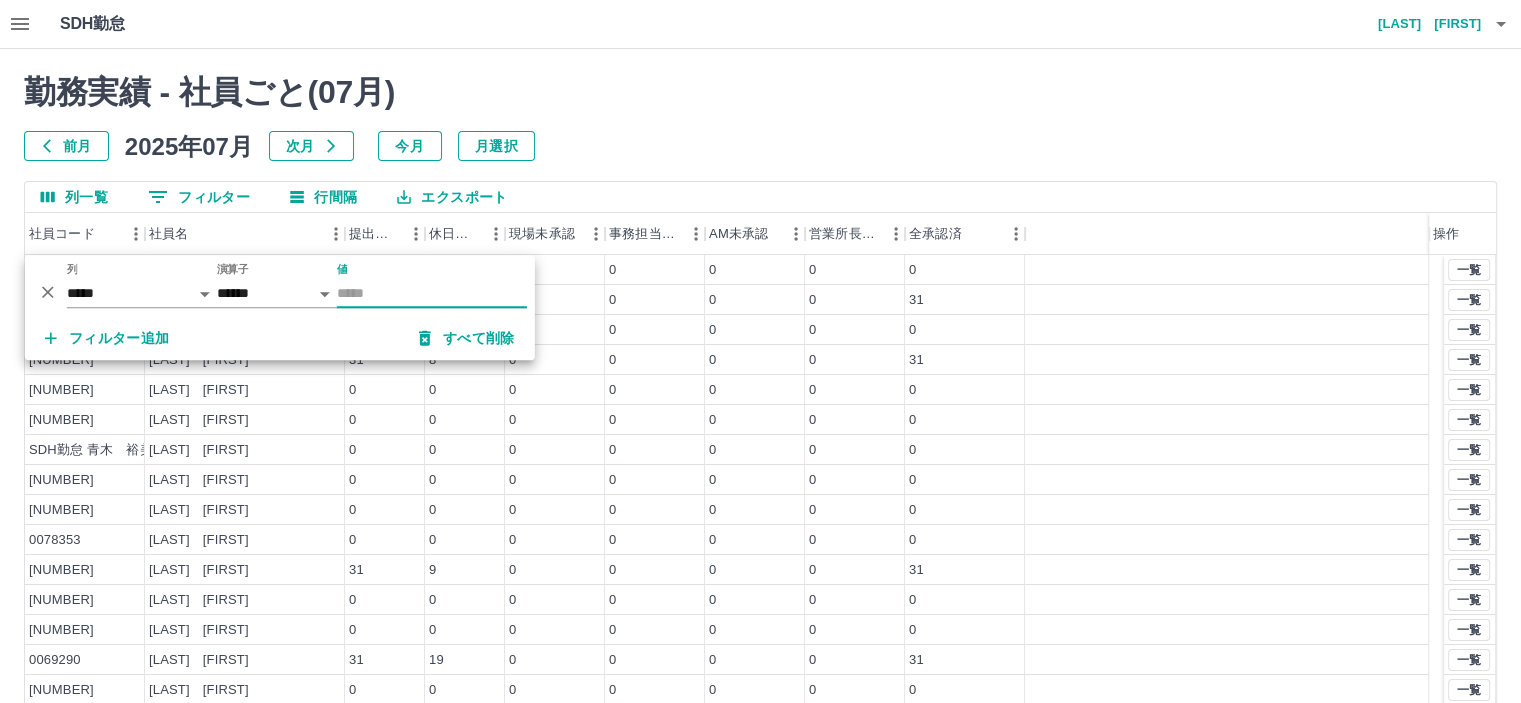 drag, startPoint x: 408, startPoint y: 286, endPoint x: 983, endPoint y: 170, distance: 586.58417 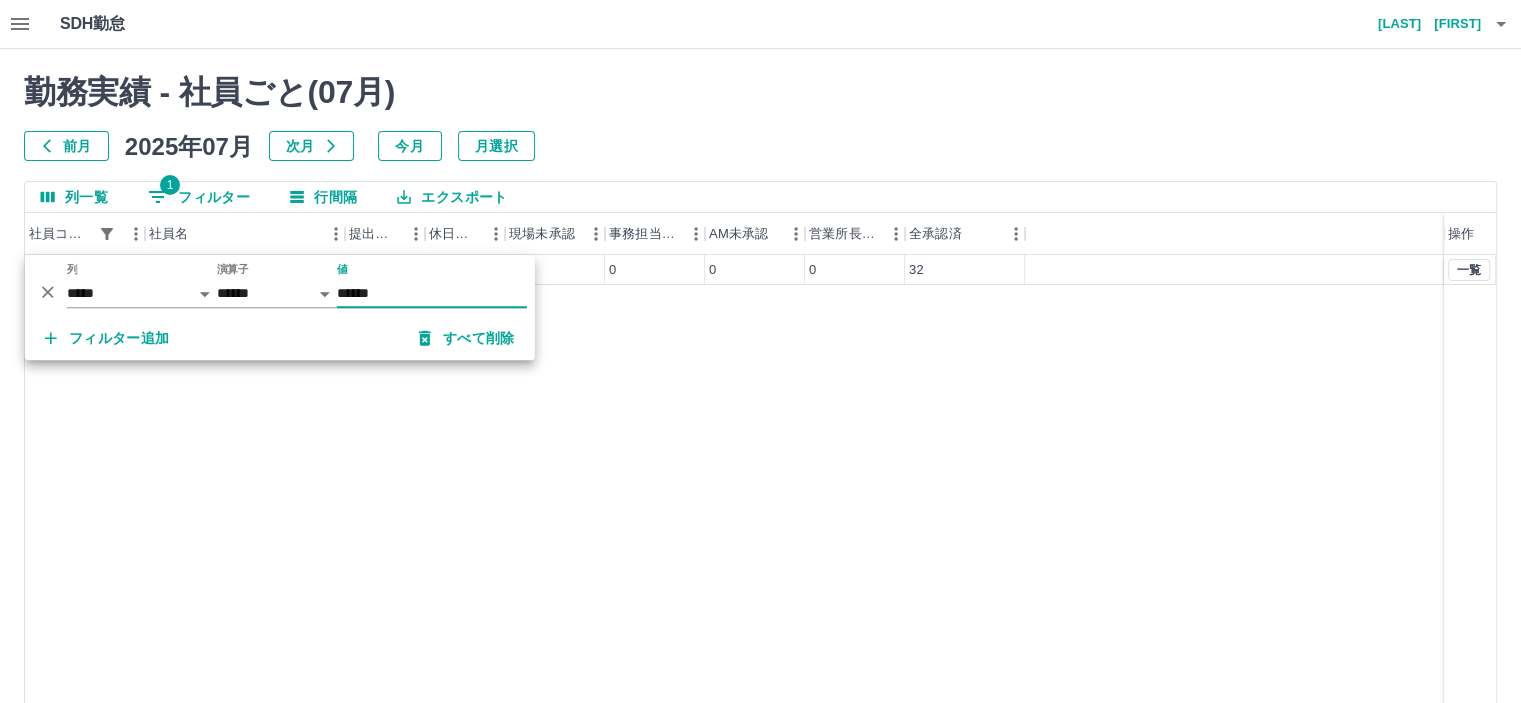 type on "******" 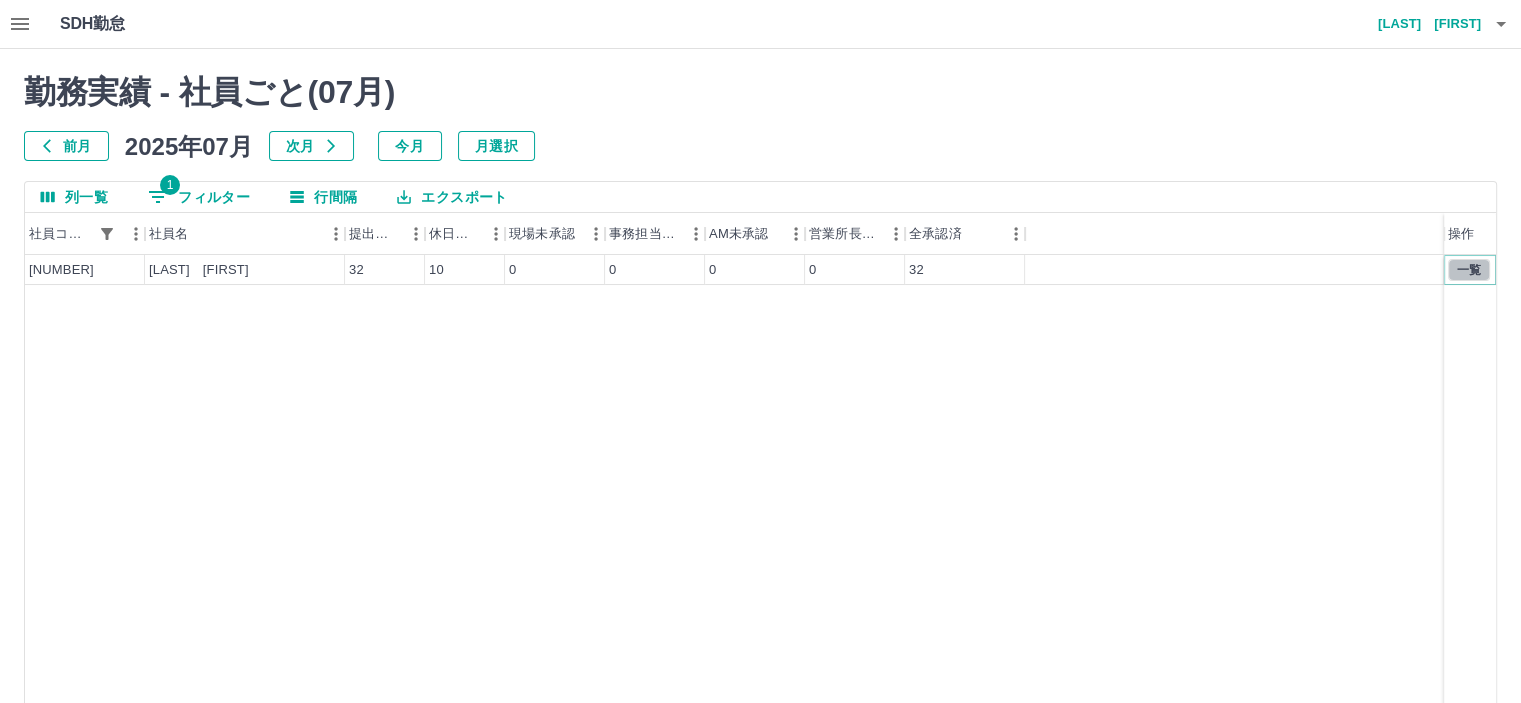 click on "一覧" at bounding box center (1469, 270) 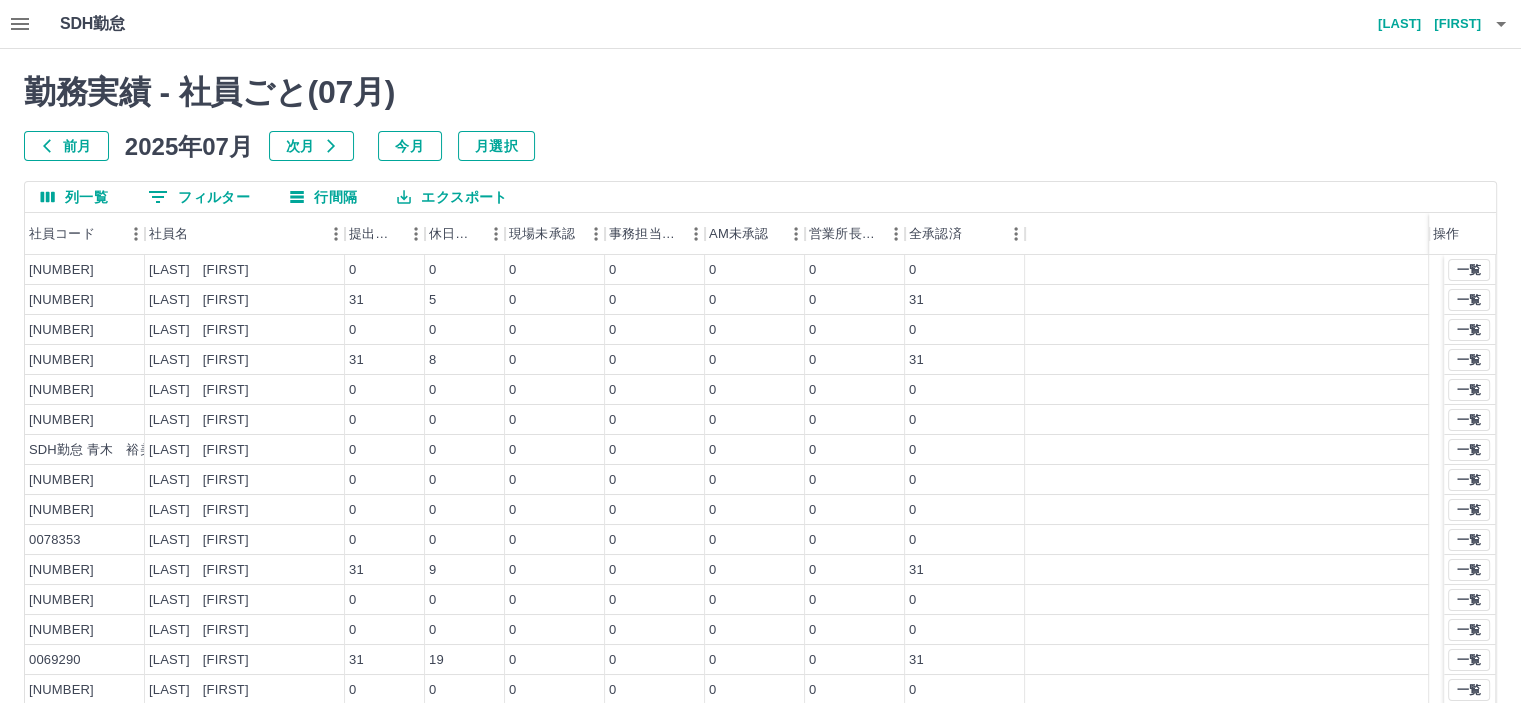 click on "2025年07月" at bounding box center [189, 146] 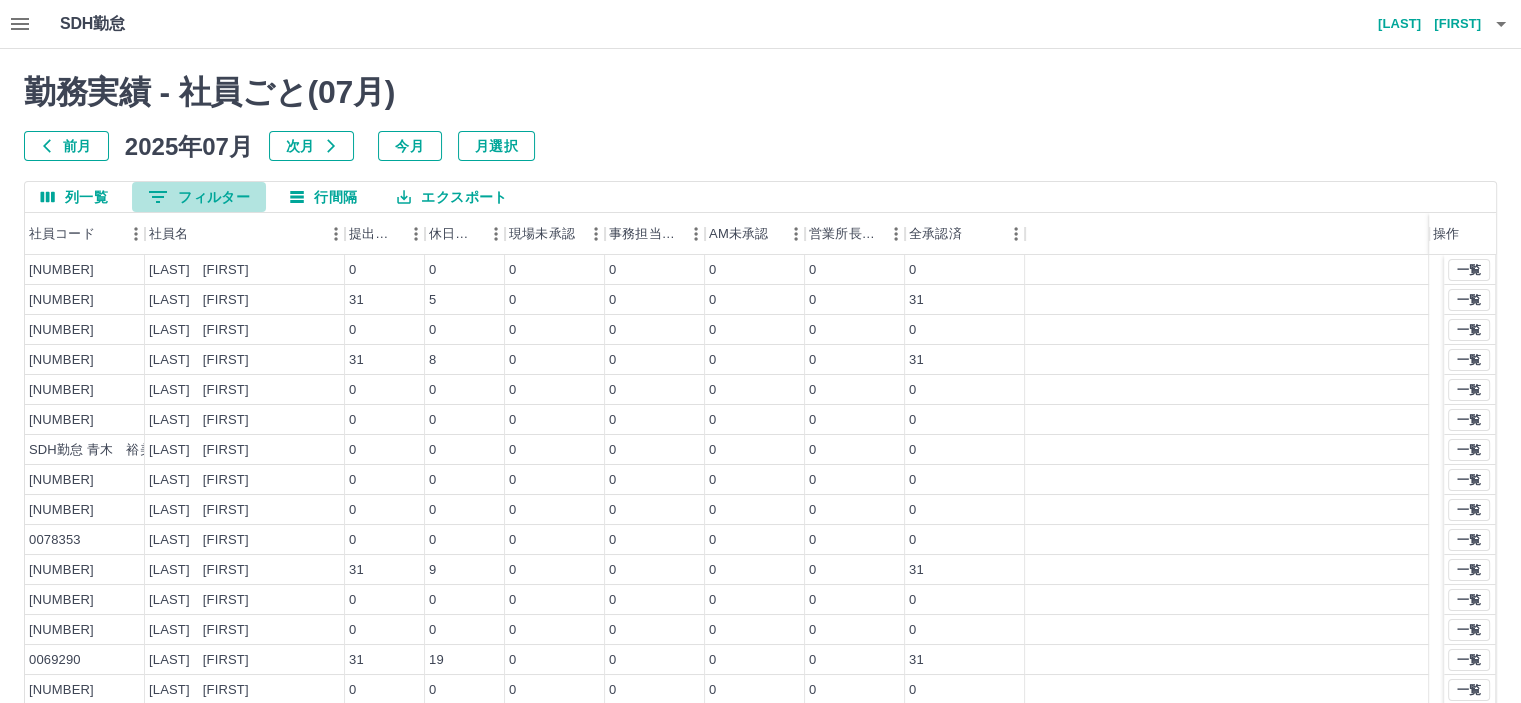 click on "0 フィルター" at bounding box center (199, 197) 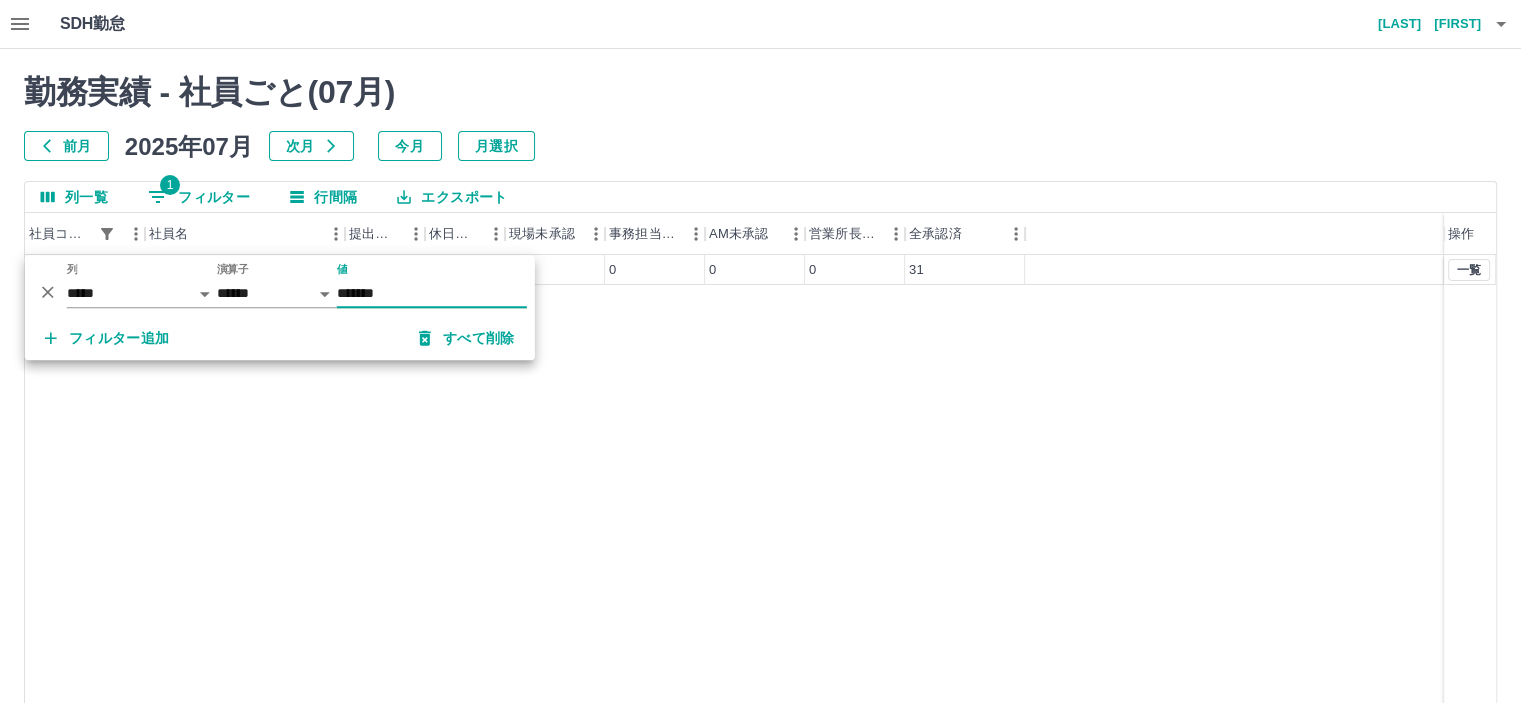 type on "*******" 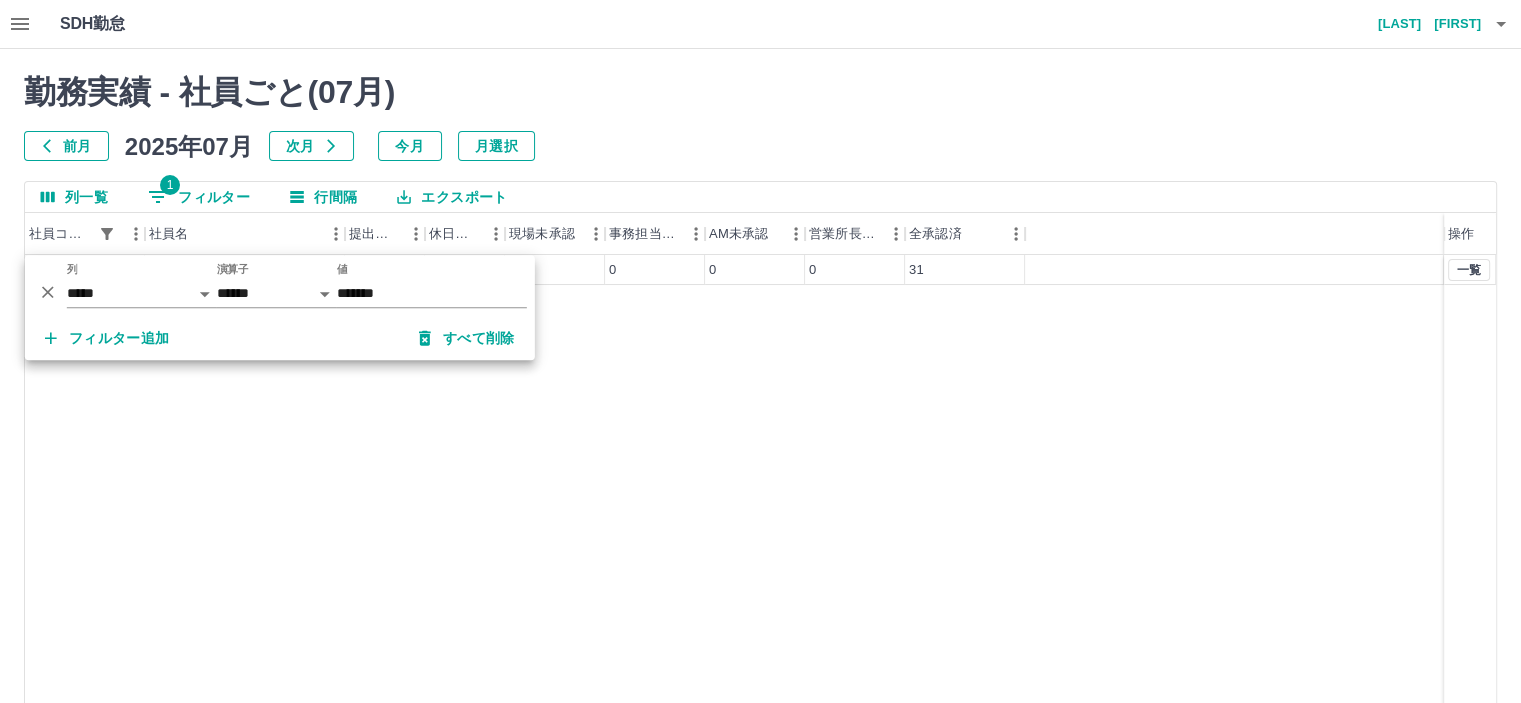 click on "[NUMBER] [LAST]　[FIRST] 31 7 0 0 0 0 31 一覧" at bounding box center [760, 511] 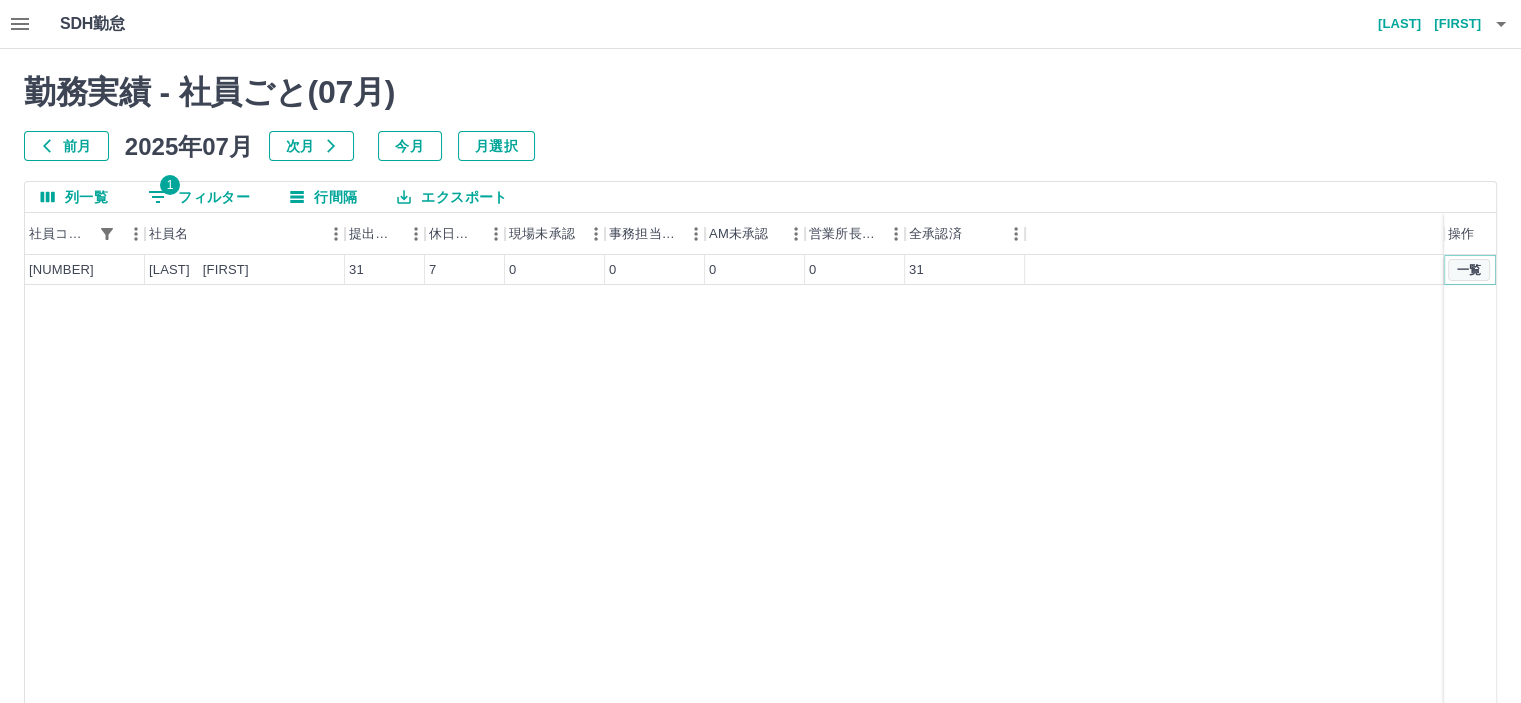 click on "一覧" at bounding box center [1469, 270] 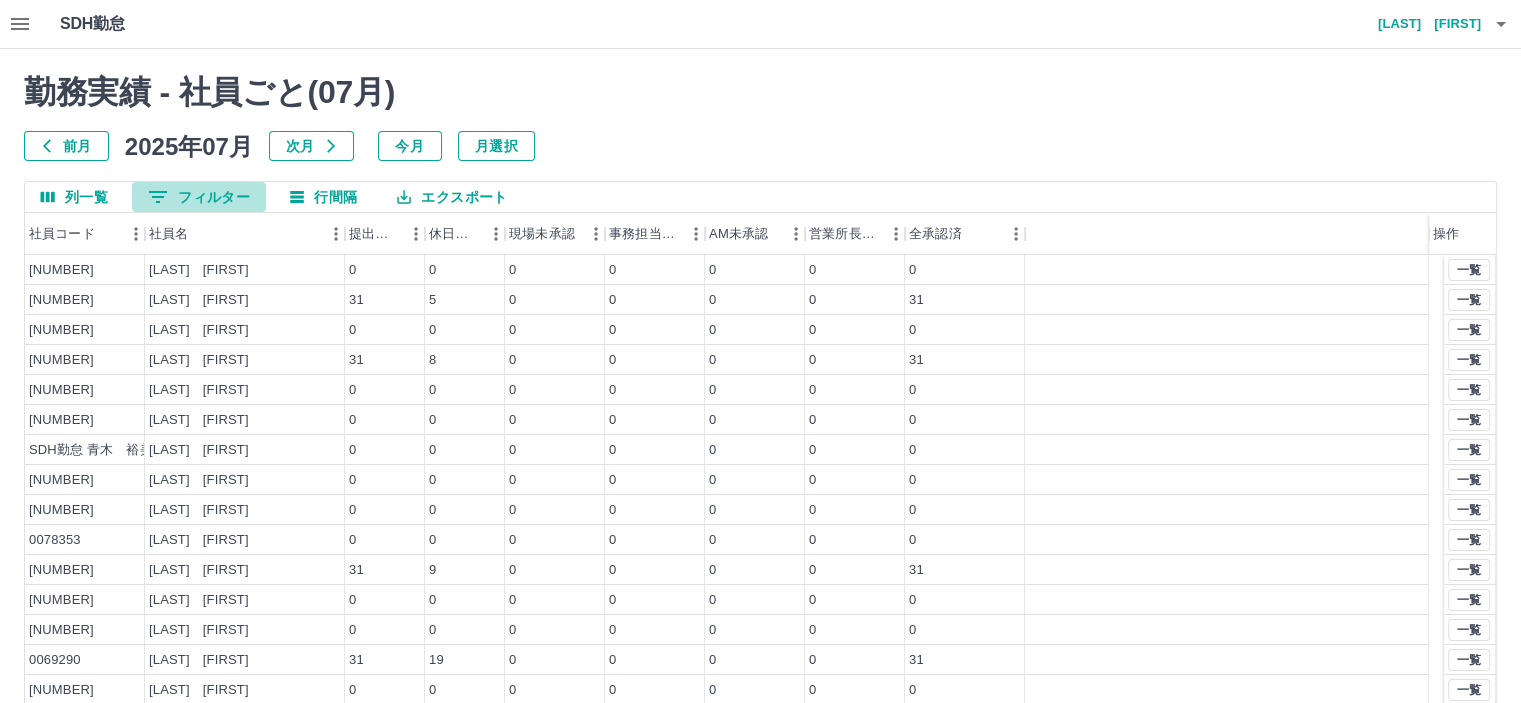 click on "0 フィルター" at bounding box center (199, 197) 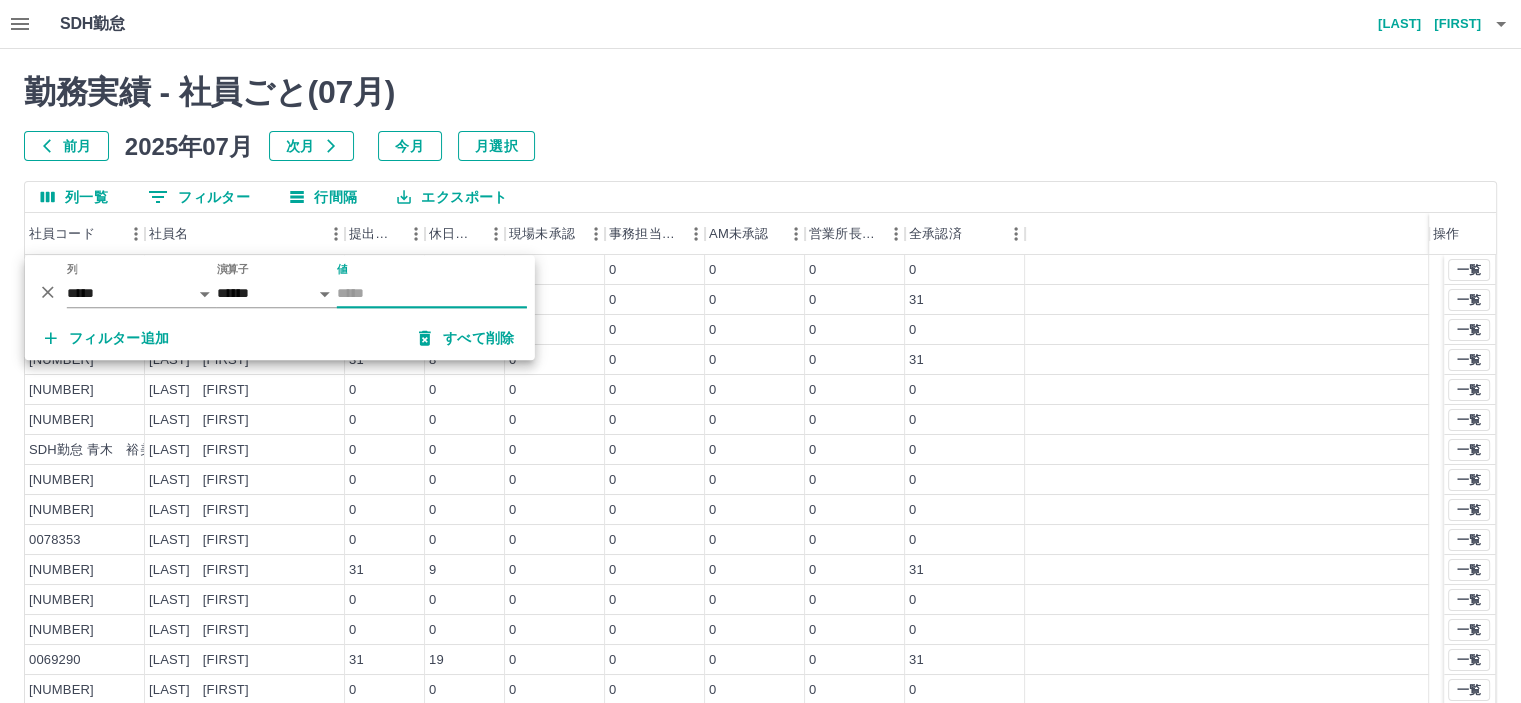 click on "値" at bounding box center (432, 293) 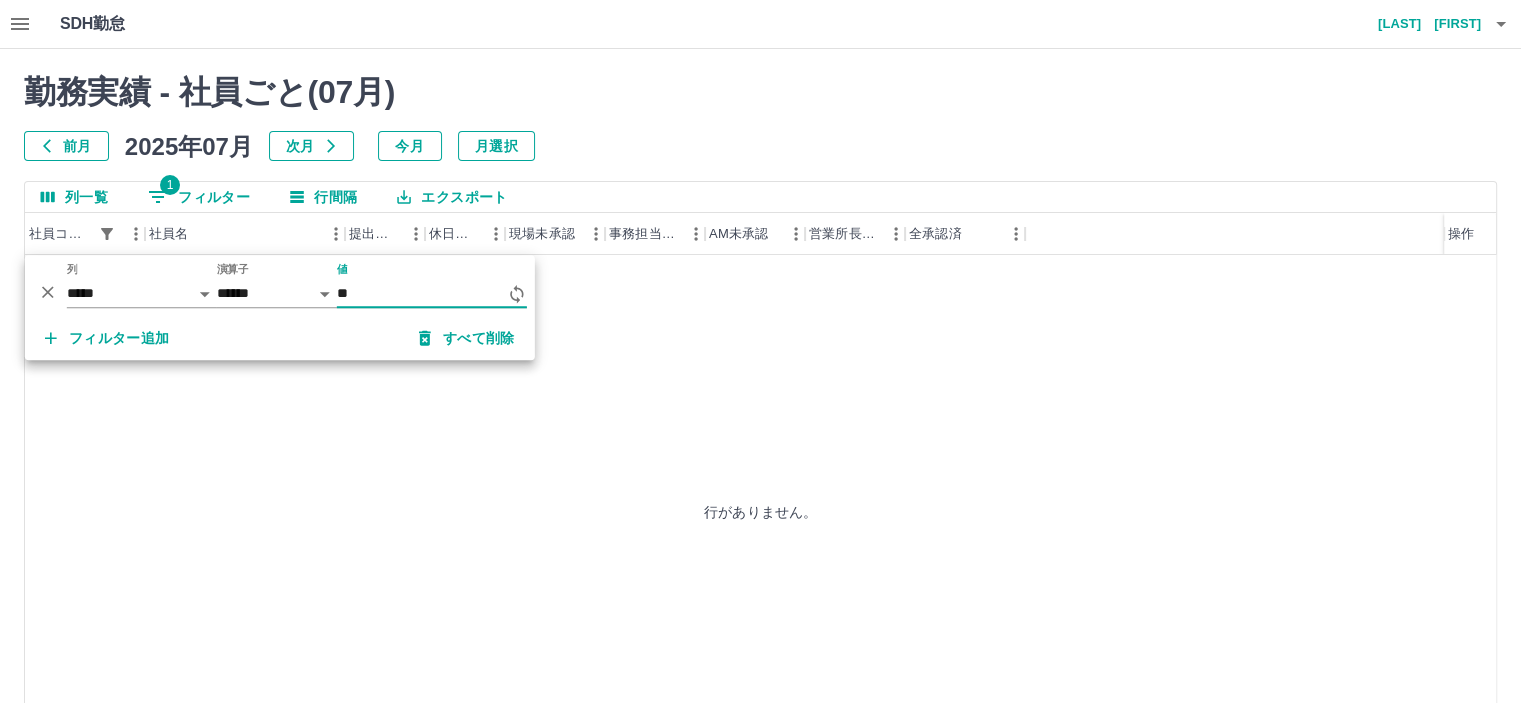 type on "*" 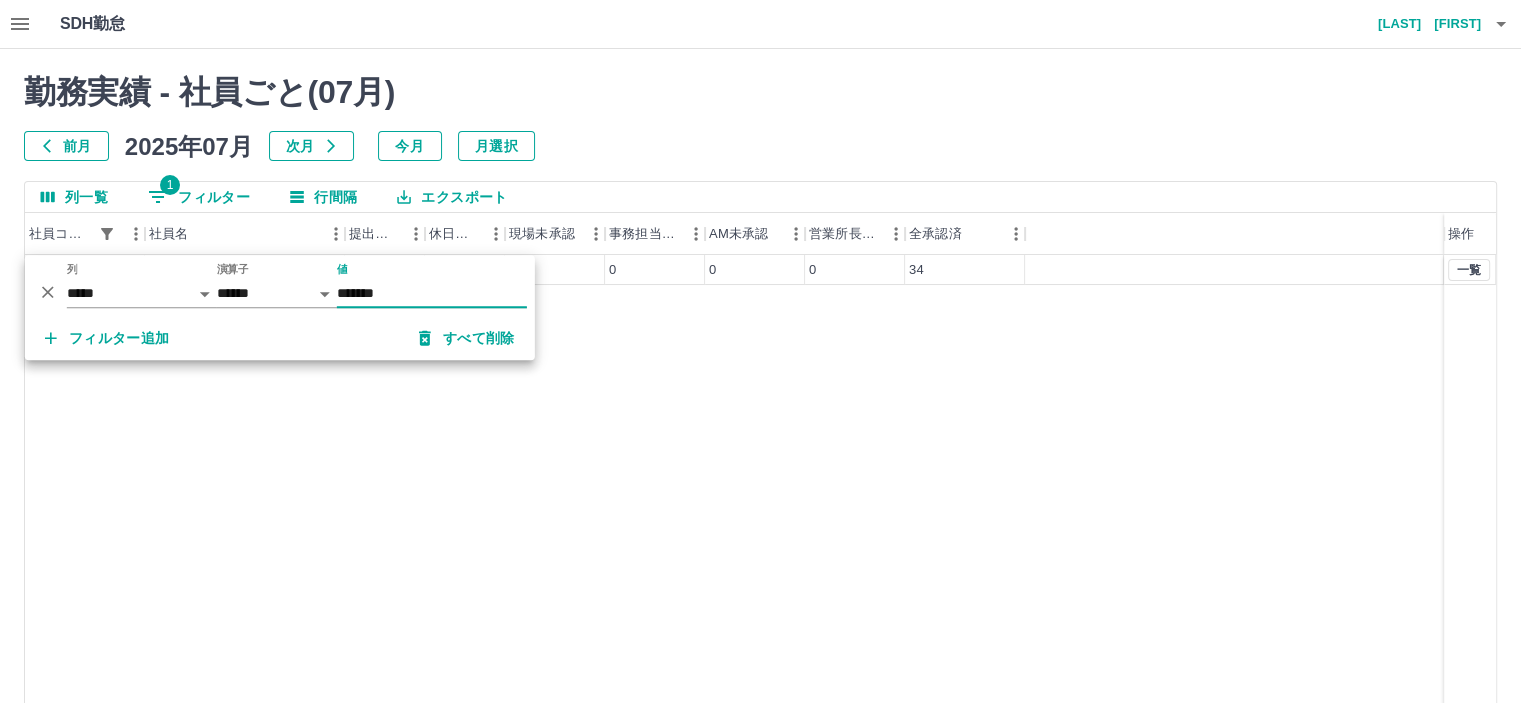 type on "*******" 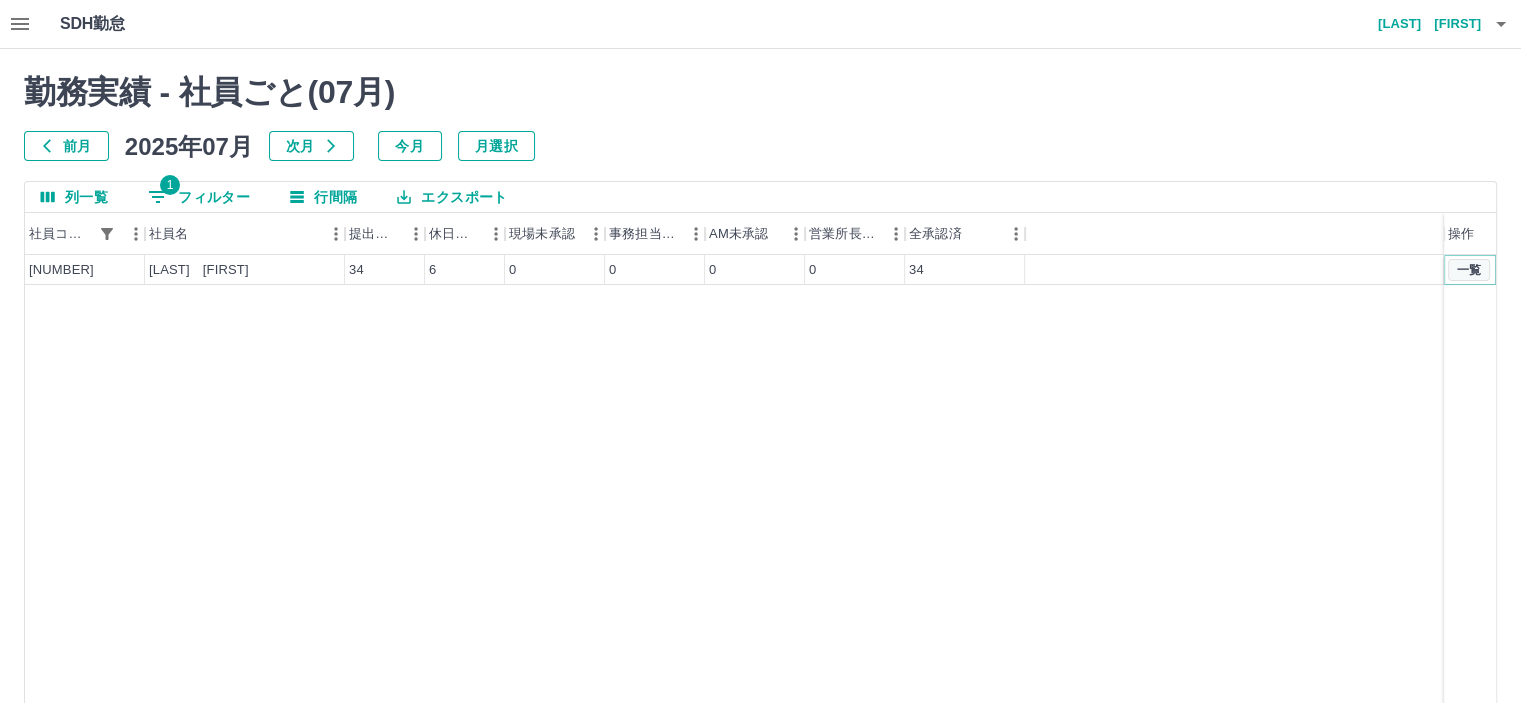 click on "一覧" at bounding box center (1469, 270) 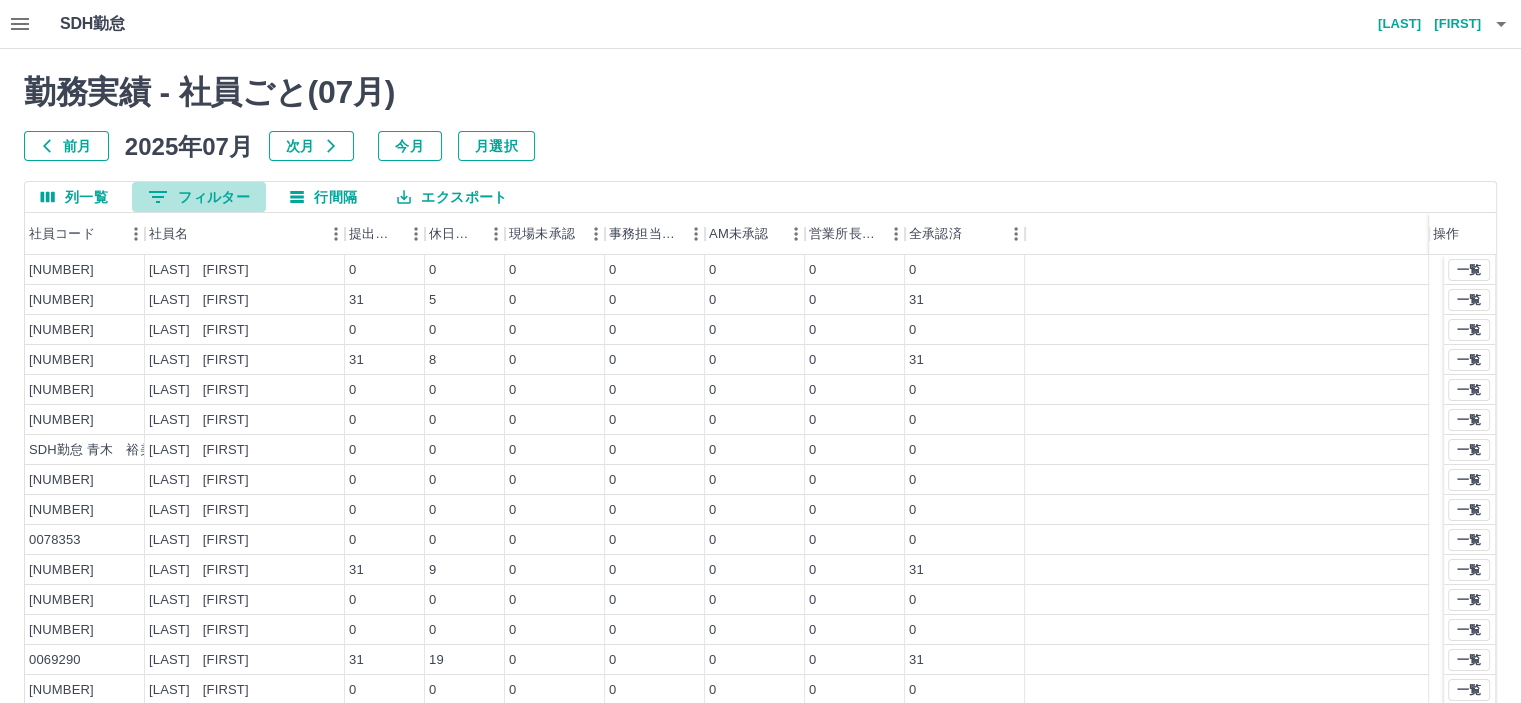 click on "0 フィルター" at bounding box center (199, 197) 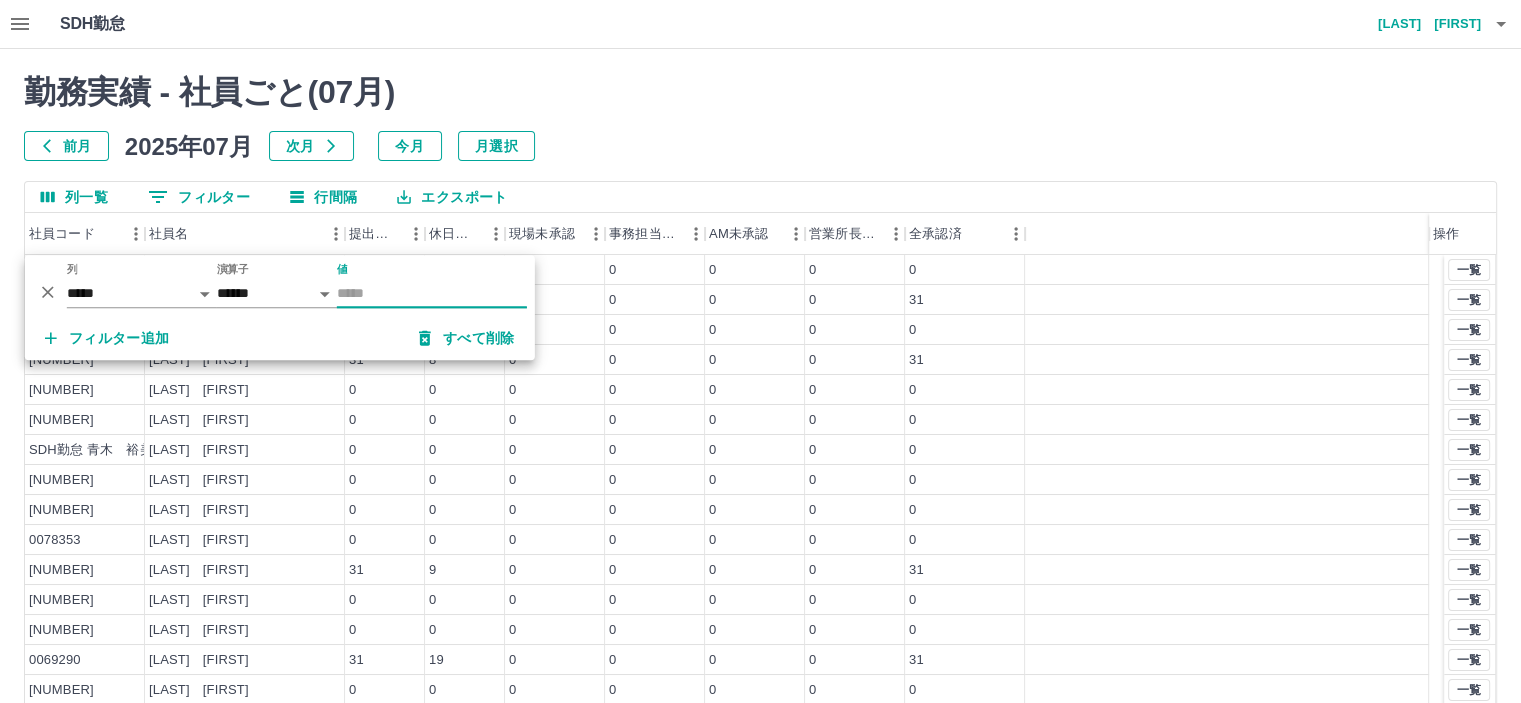 click on "値" at bounding box center (432, 293) 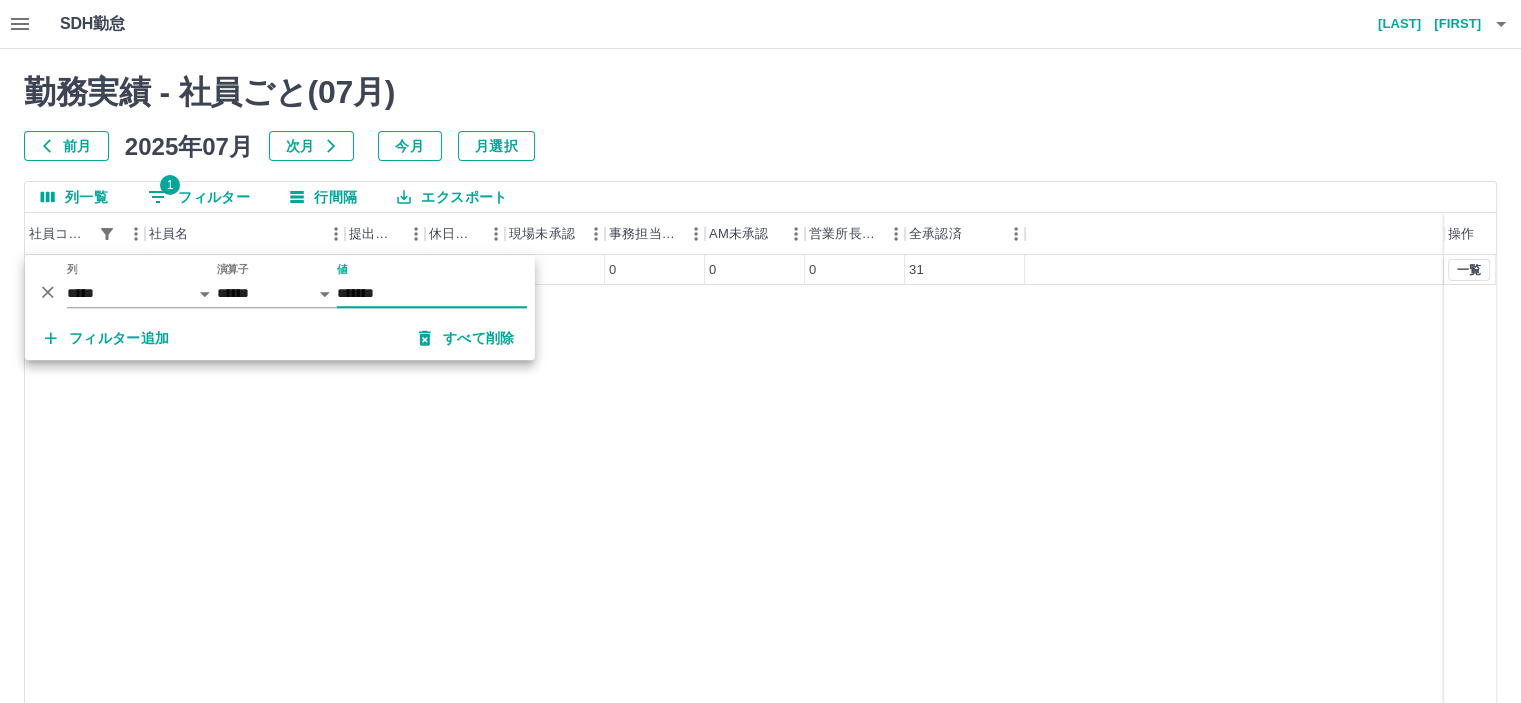type on "*******" 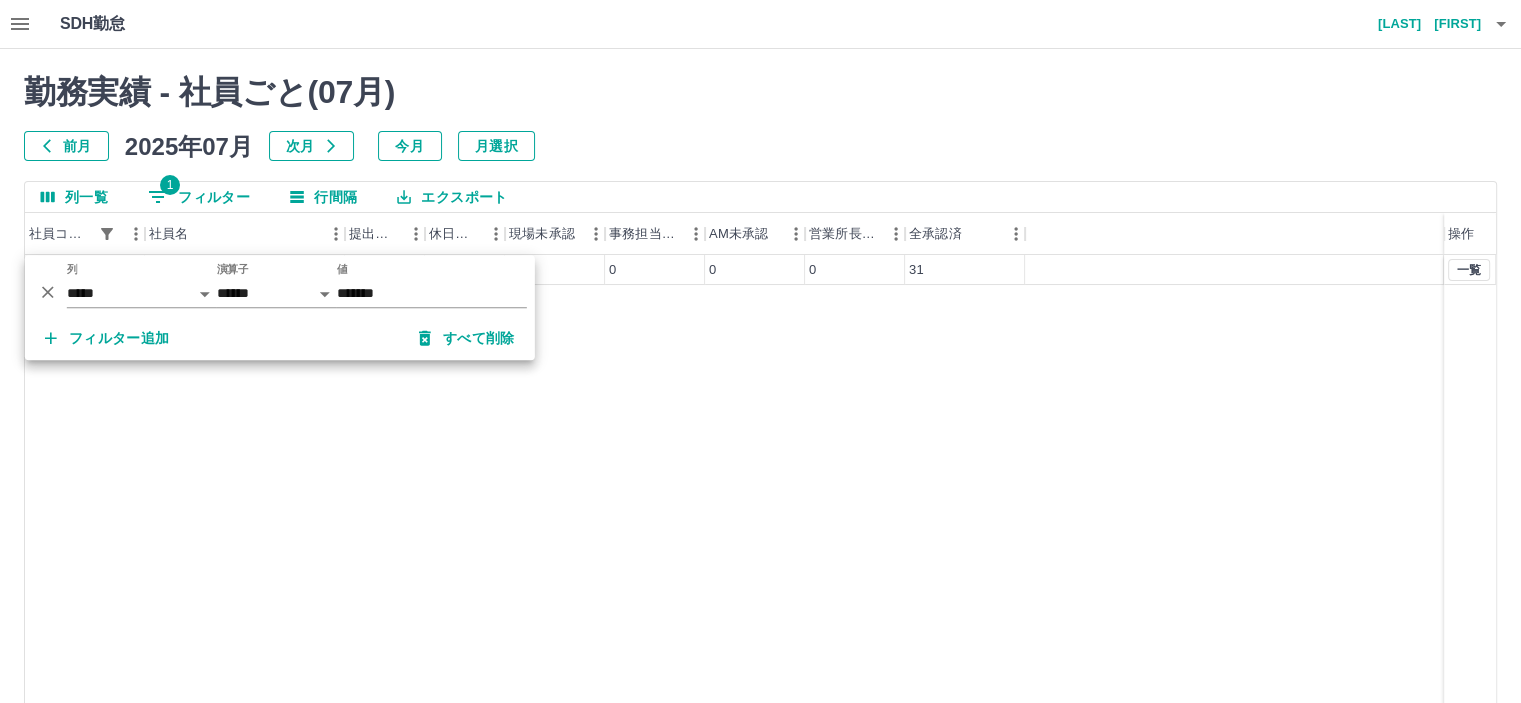 click on "[NUMBER] [LAST]　[FIRST] 31 11 0 0 0 0 31 一覧" at bounding box center (760, 511) 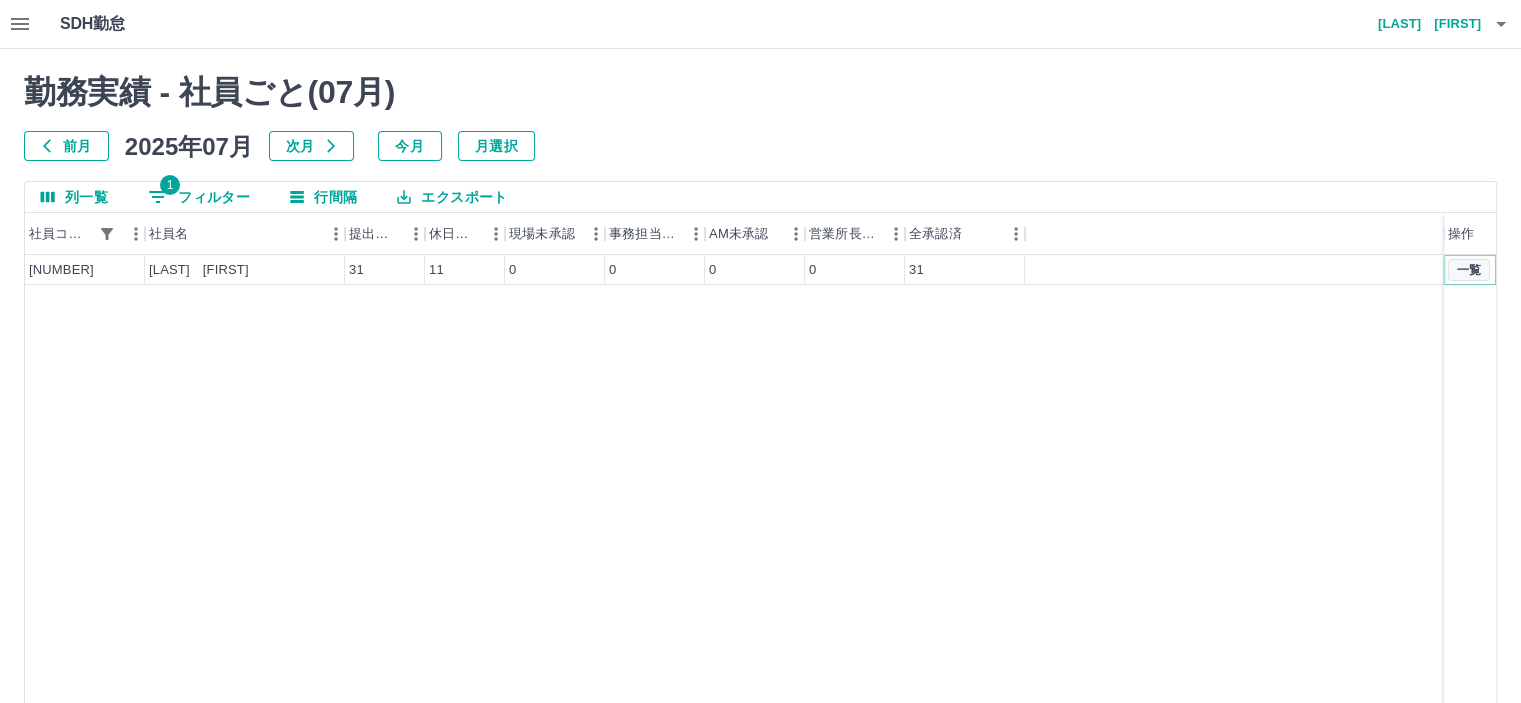 click on "一覧" at bounding box center [1469, 270] 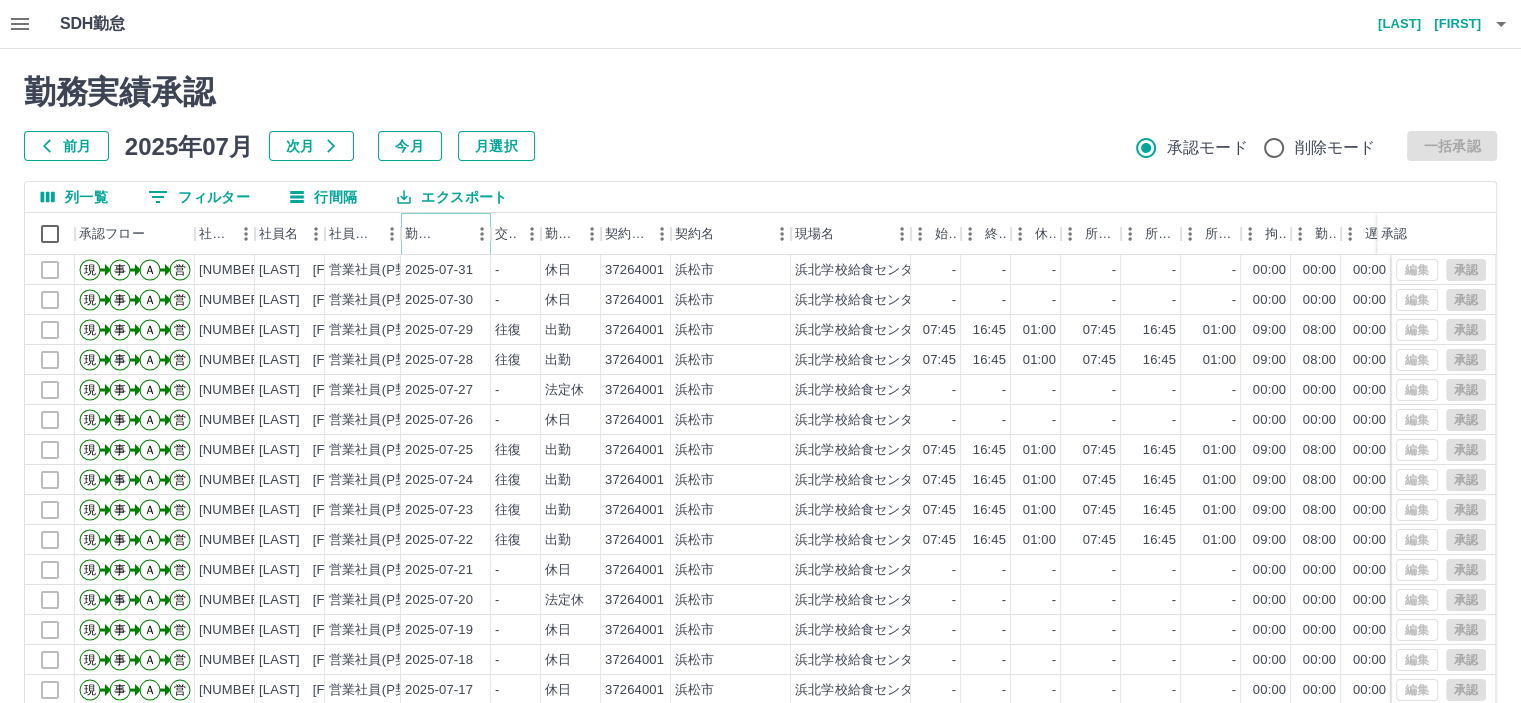 click 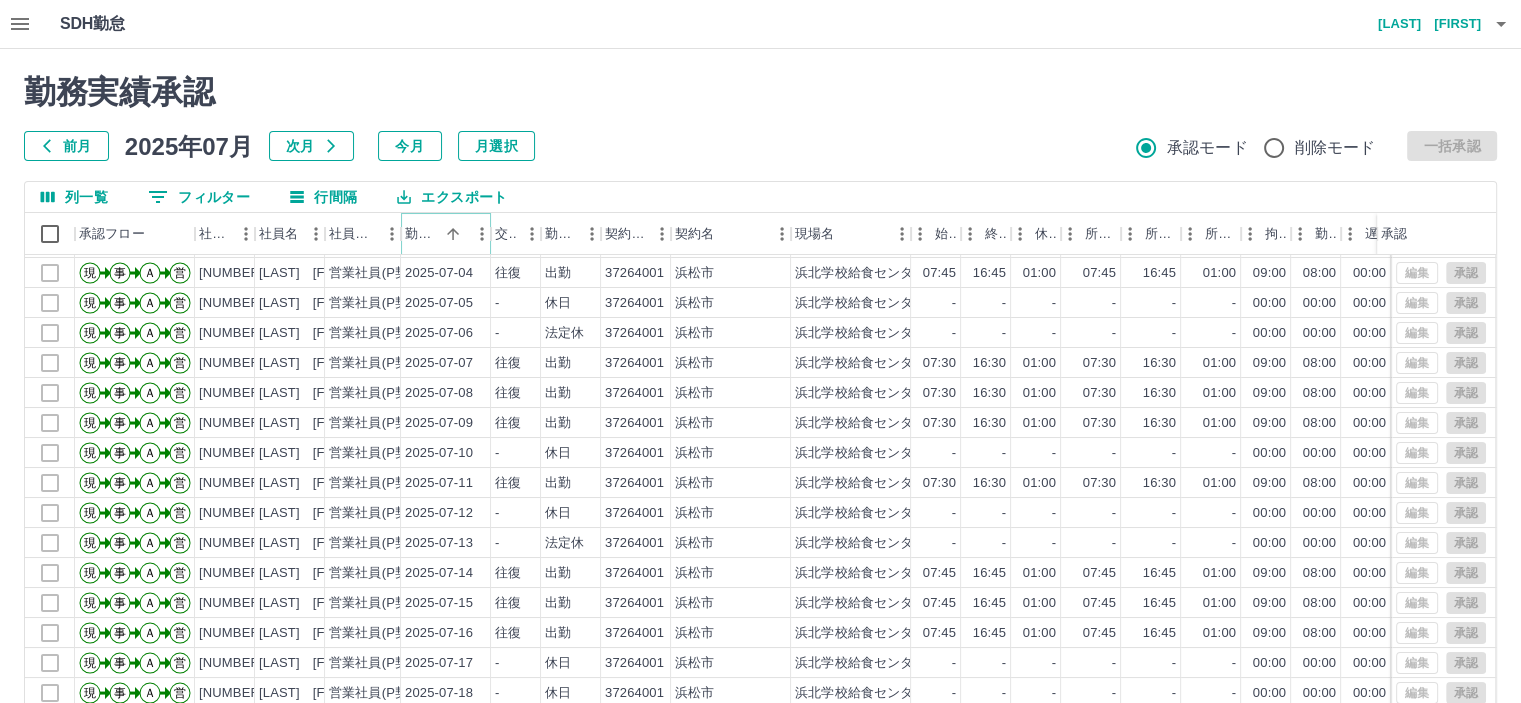 scroll, scrollTop: 101, scrollLeft: 0, axis: vertical 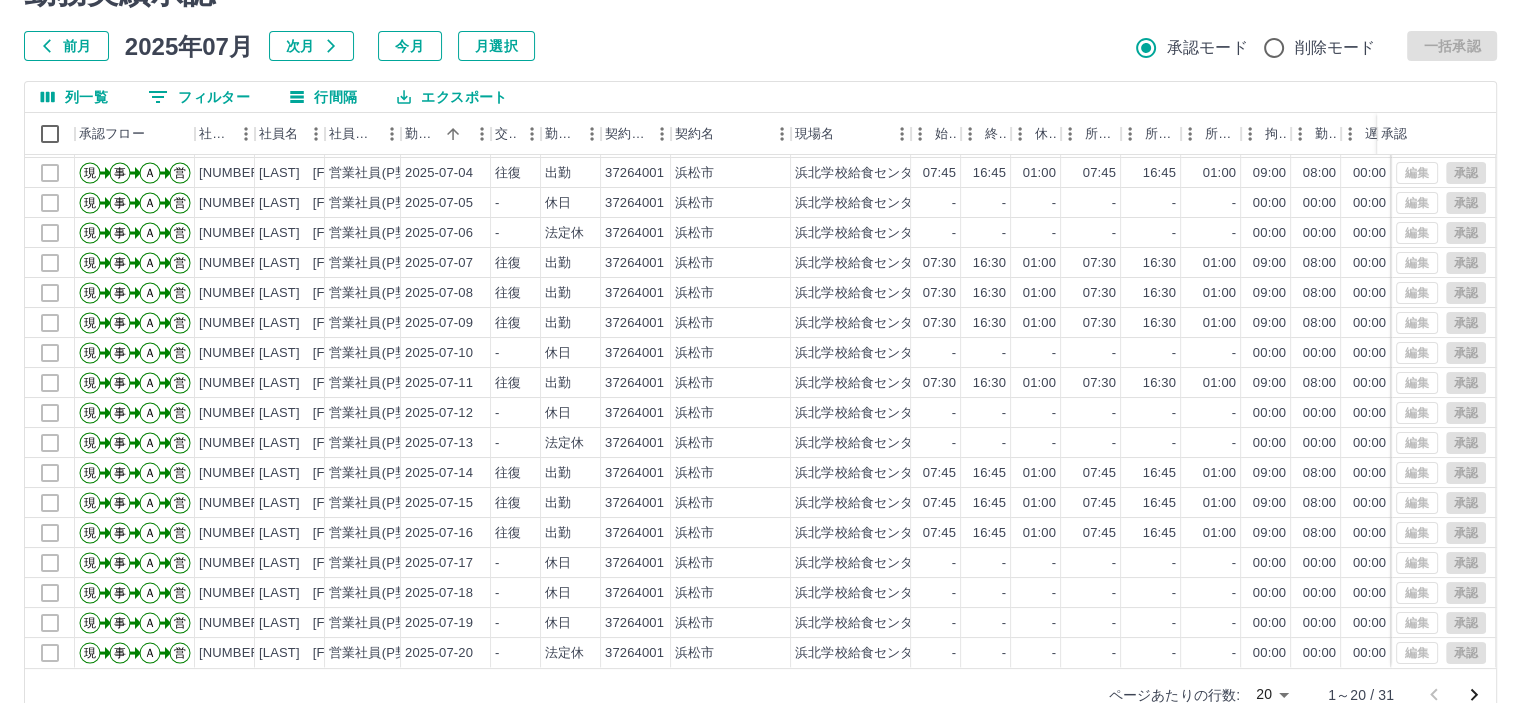 click on "SDH勤怠 青木　裕美 勤務実績承認 前月 2025年07月 次月 今月 月選択 承認モード 削除モード 一括承認 列一覧 0 フィルター 行間隔 エクスポート 承認フロー 社員番号 社員名 社員区分 勤務日 交通費 勤務区分 契約コード 契約名 現場名 始業 終業 休憩所定開始 所定終業 所定休憩 拘束 勤務 遅刻等 コメント ステータス 承認 現 事 Ａ 営 0057135 藤井　寿子 営業社員(P契約) 2025-07-02 往復 出勤 37264001 浜松市 浜北学校給食センター 07:45 16:45 01:00 07:45 16:45 01:00 09:00 08:00 00:00 全承認済 現 事 Ａ 営 0057135 藤井　寿子 営業社員(P契約) 2025-07-03  -  休日 37264001 浜松市 浜北学校給食センター - - - - - - 00:00 00:00 00:00 全承認済 現 事 Ａ 営 0057135 藤井　寿子 営業社員(P契約) 2025-07-04 往復 出勤 37264001 浜松市 浜北学校給食センター 07:45 16:45 01:00 07:45 16:45 01:00 09:00 08:00 00:00 全承認済 現 事" at bounding box center [760, 322] 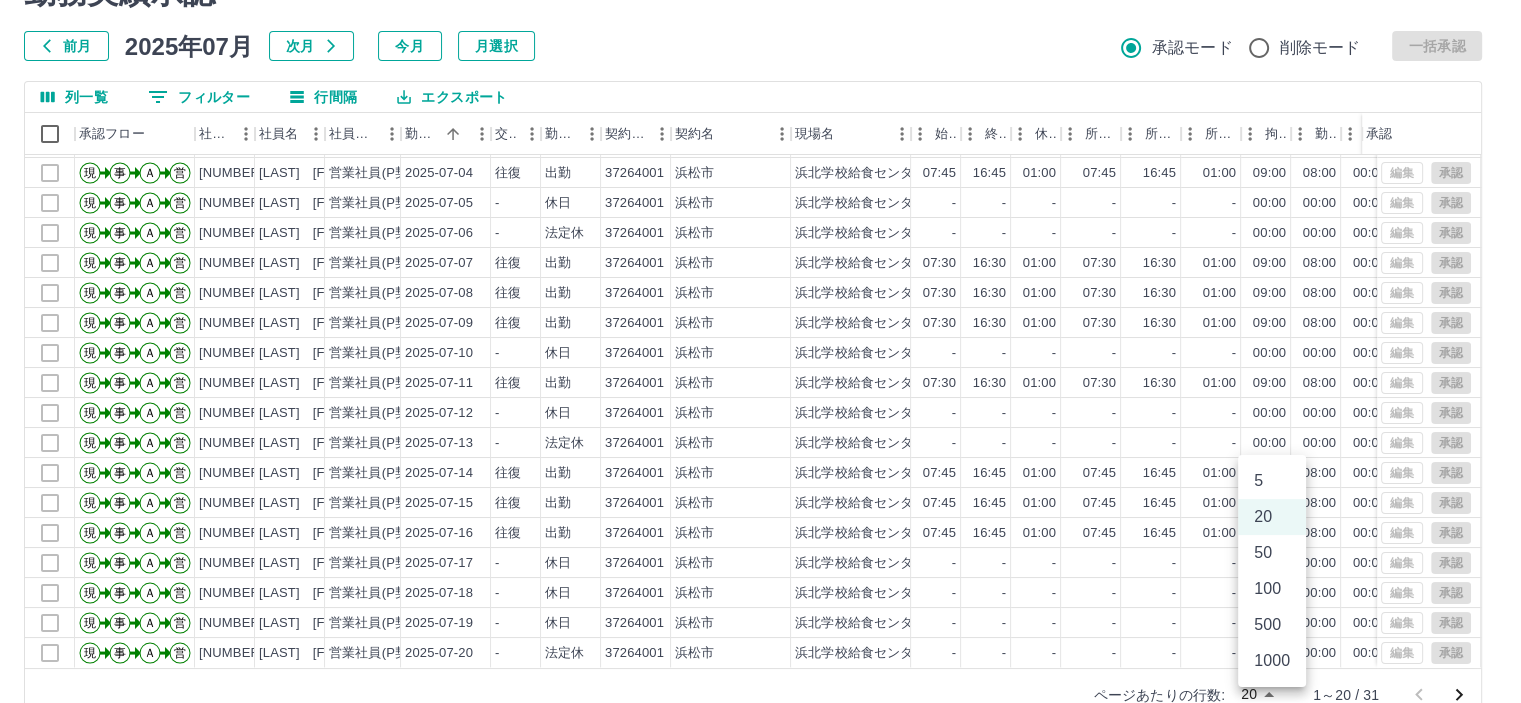 scroll, scrollTop: 106, scrollLeft: 0, axis: vertical 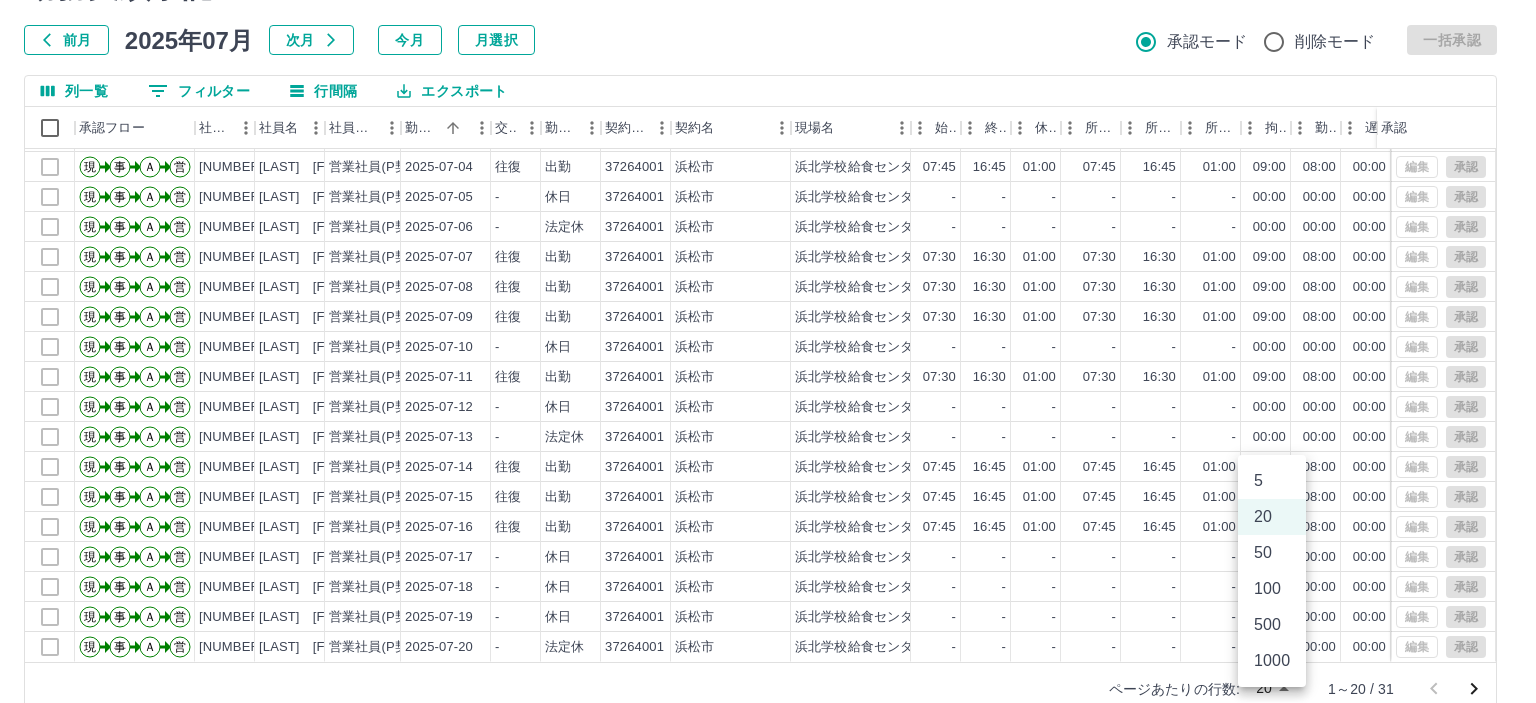 click on "50" at bounding box center (1272, 553) 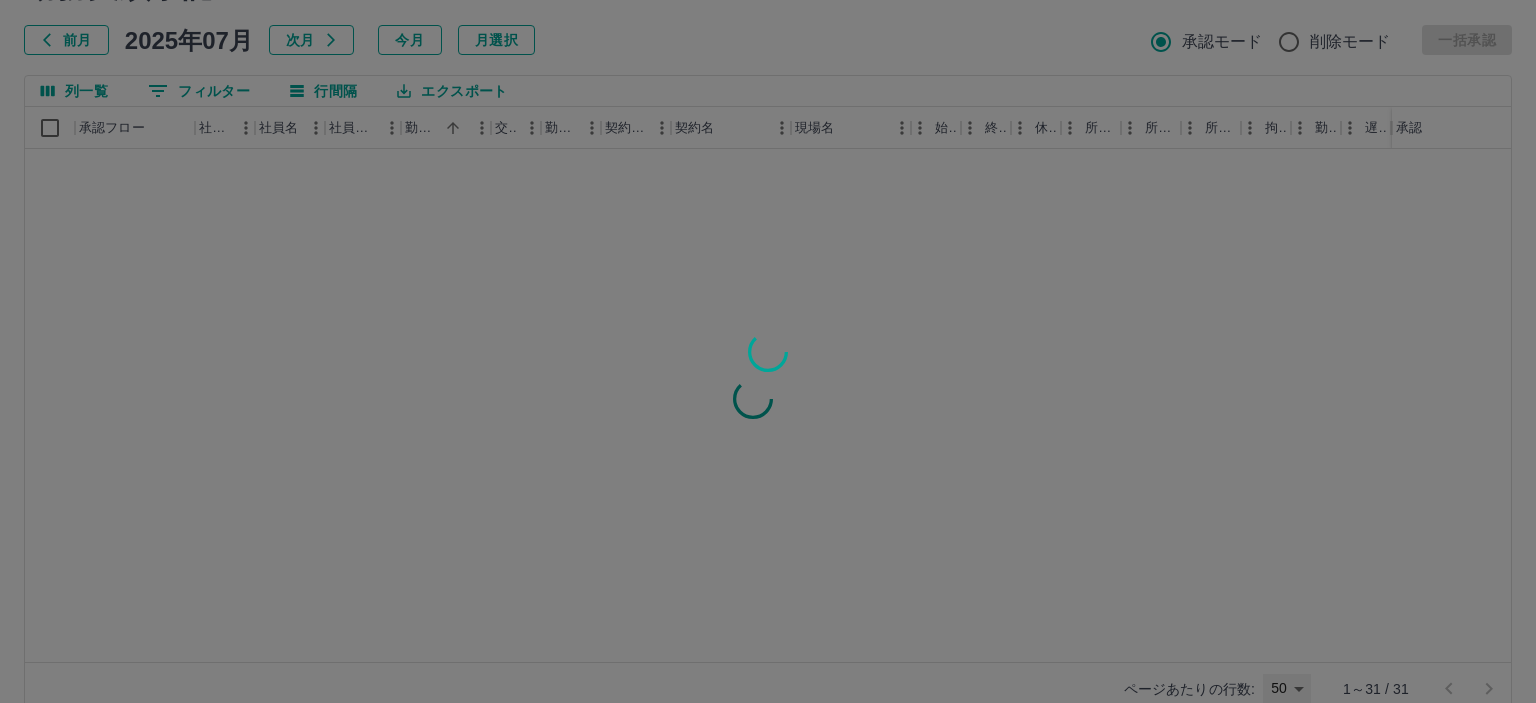 type on "**" 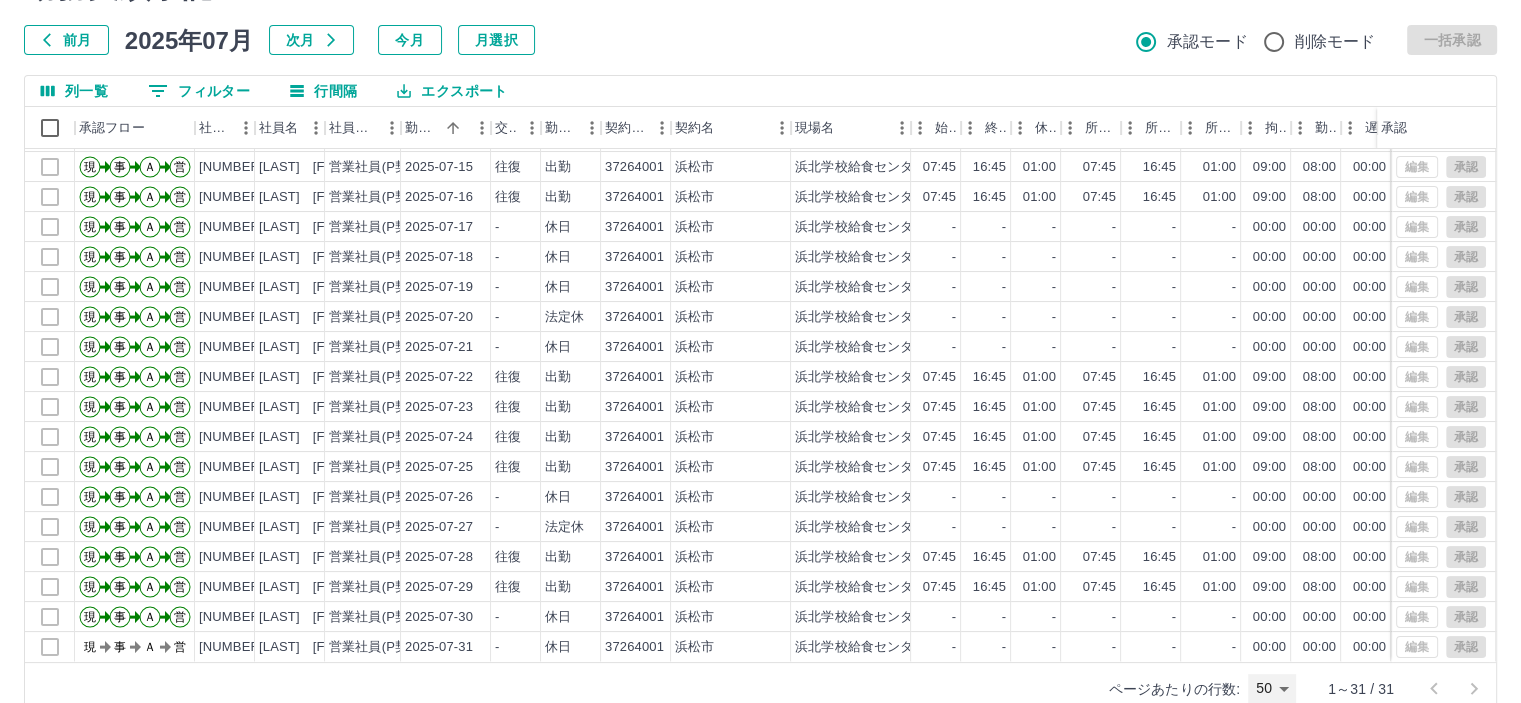scroll, scrollTop: 431, scrollLeft: 0, axis: vertical 